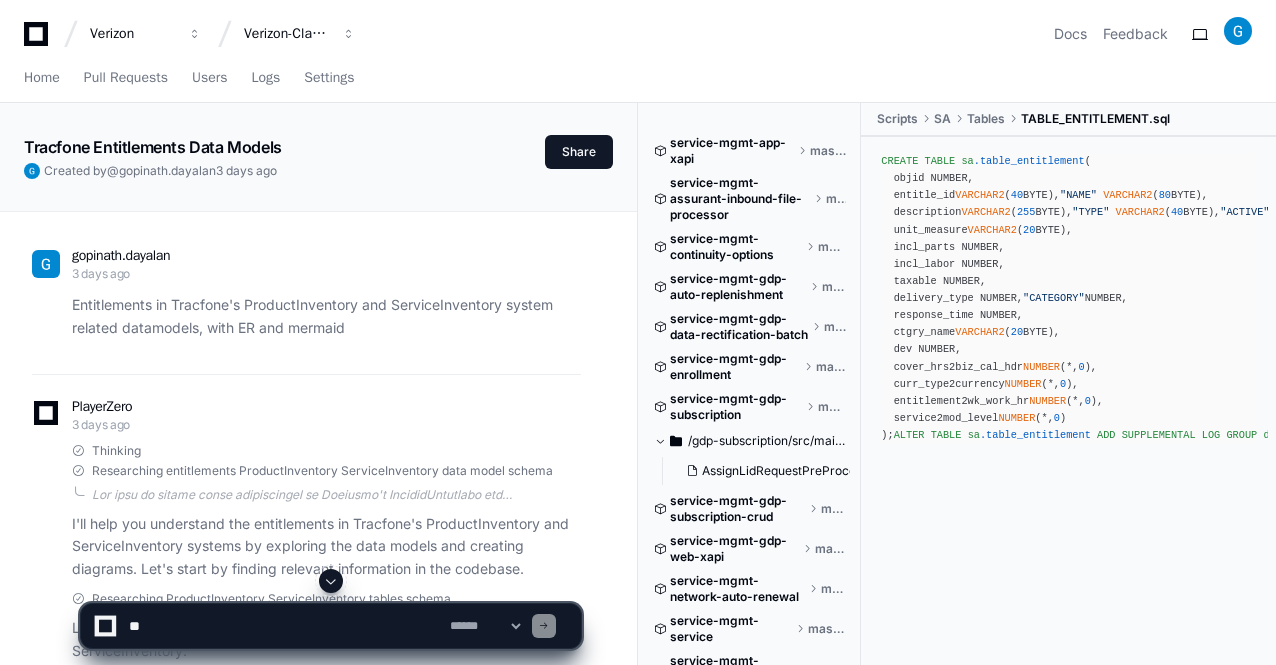 scroll, scrollTop: 0, scrollLeft: 0, axis: both 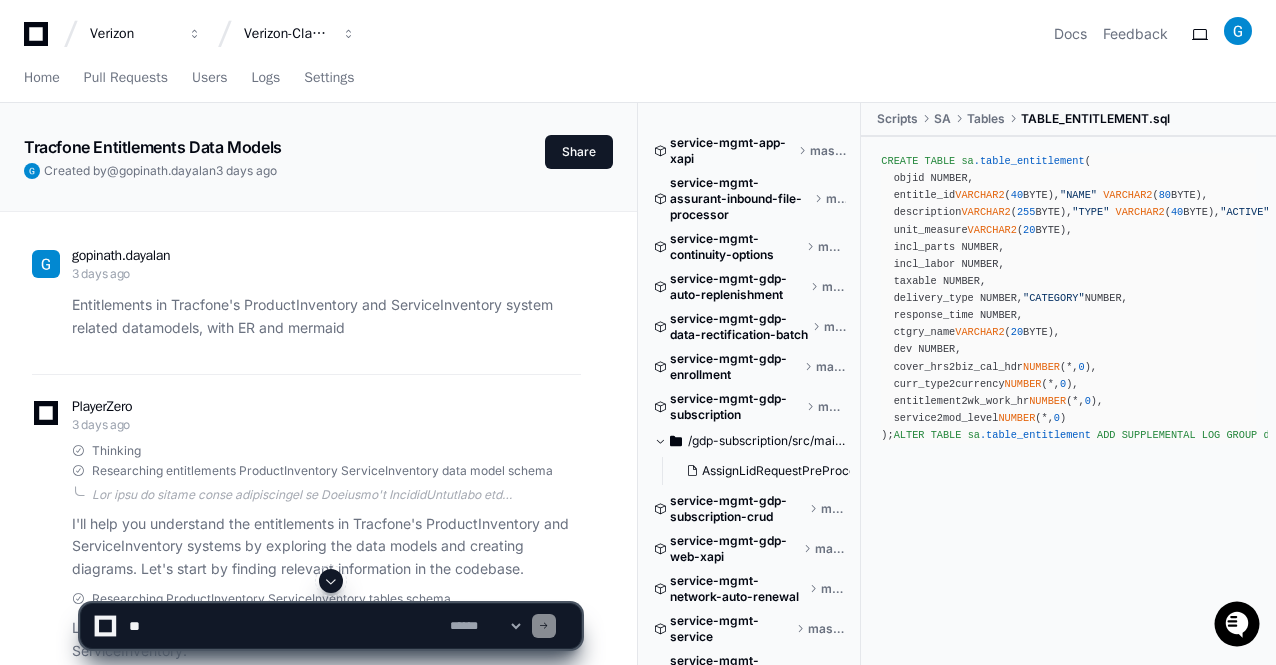 click 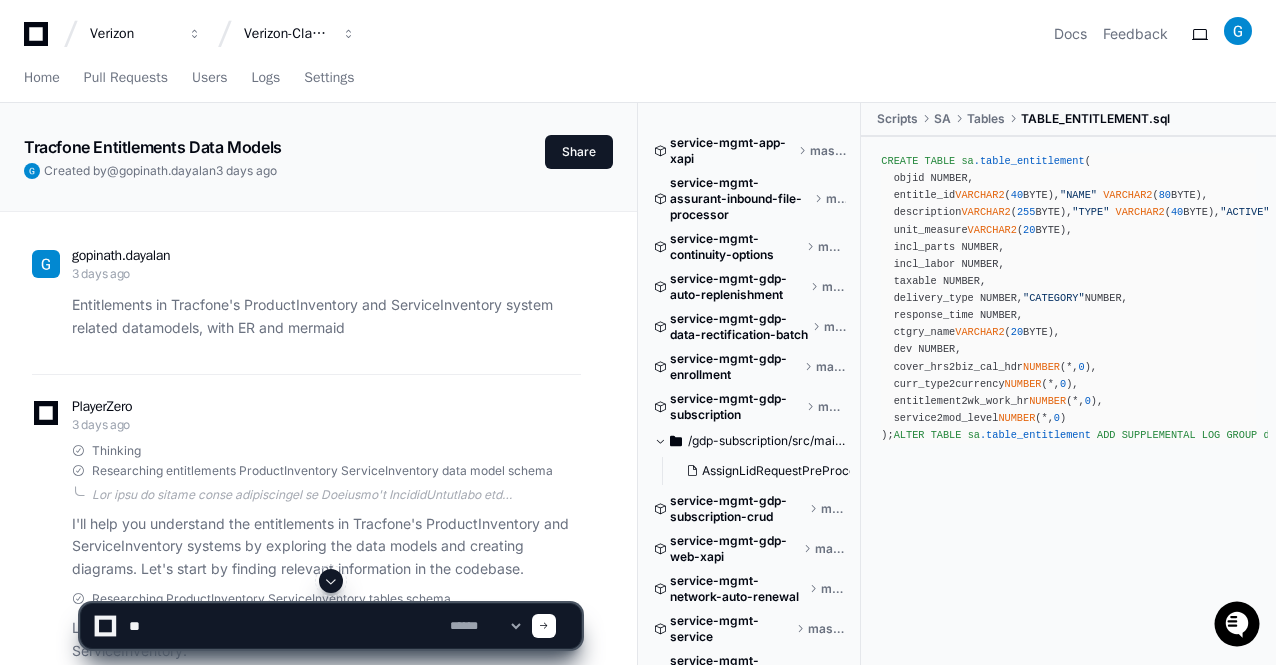 type on "*" 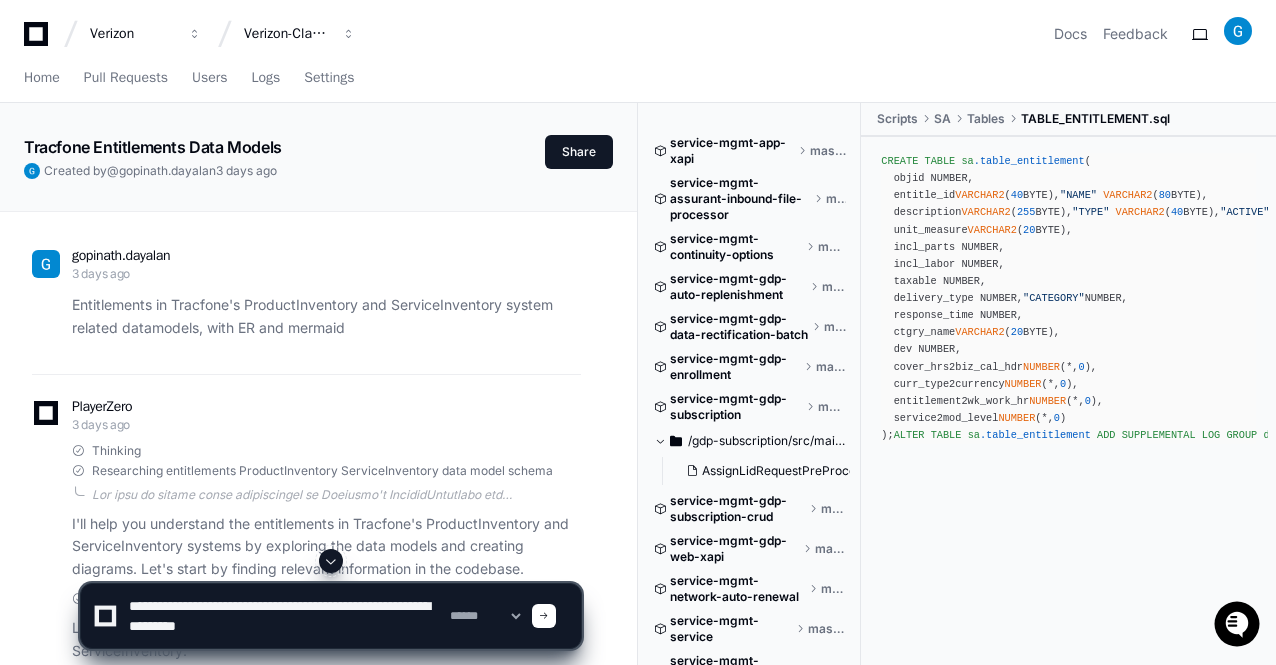 click 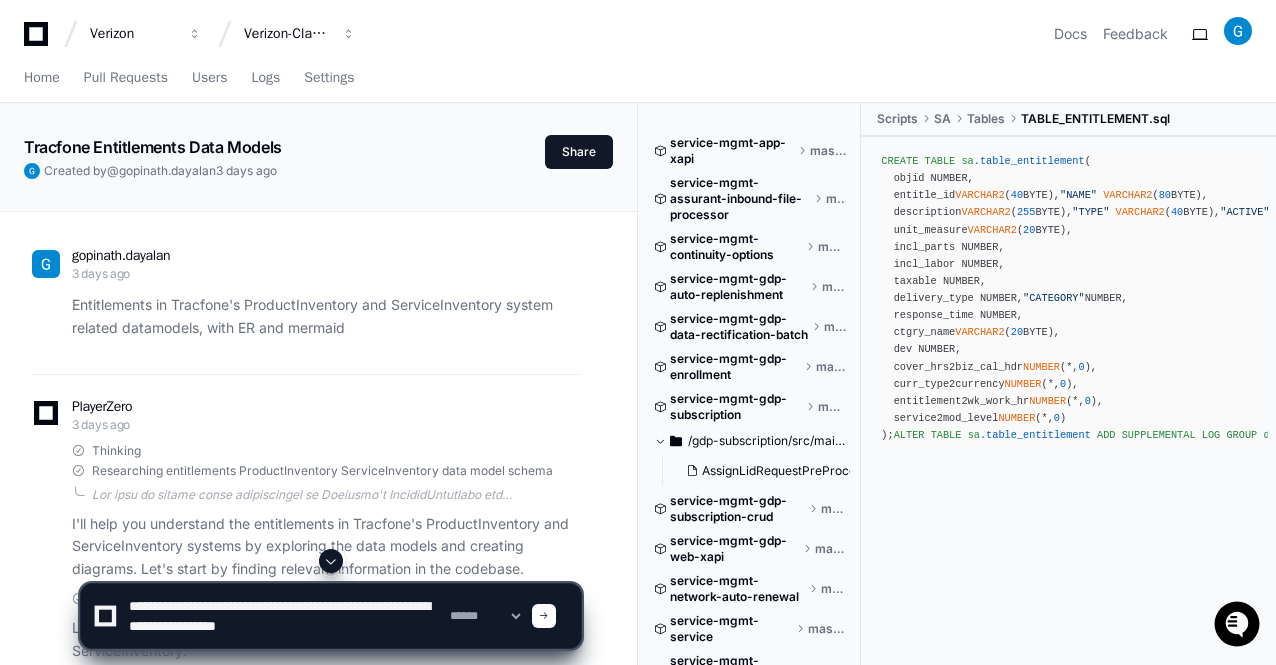 click 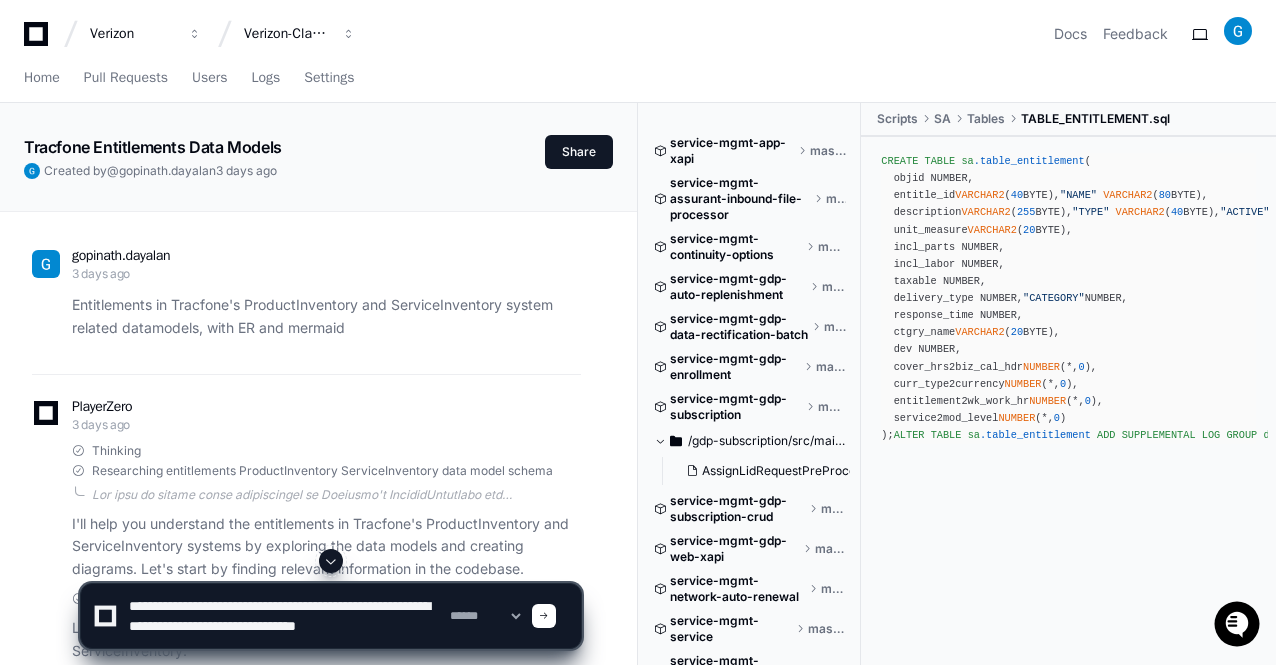 scroll, scrollTop: 6, scrollLeft: 0, axis: vertical 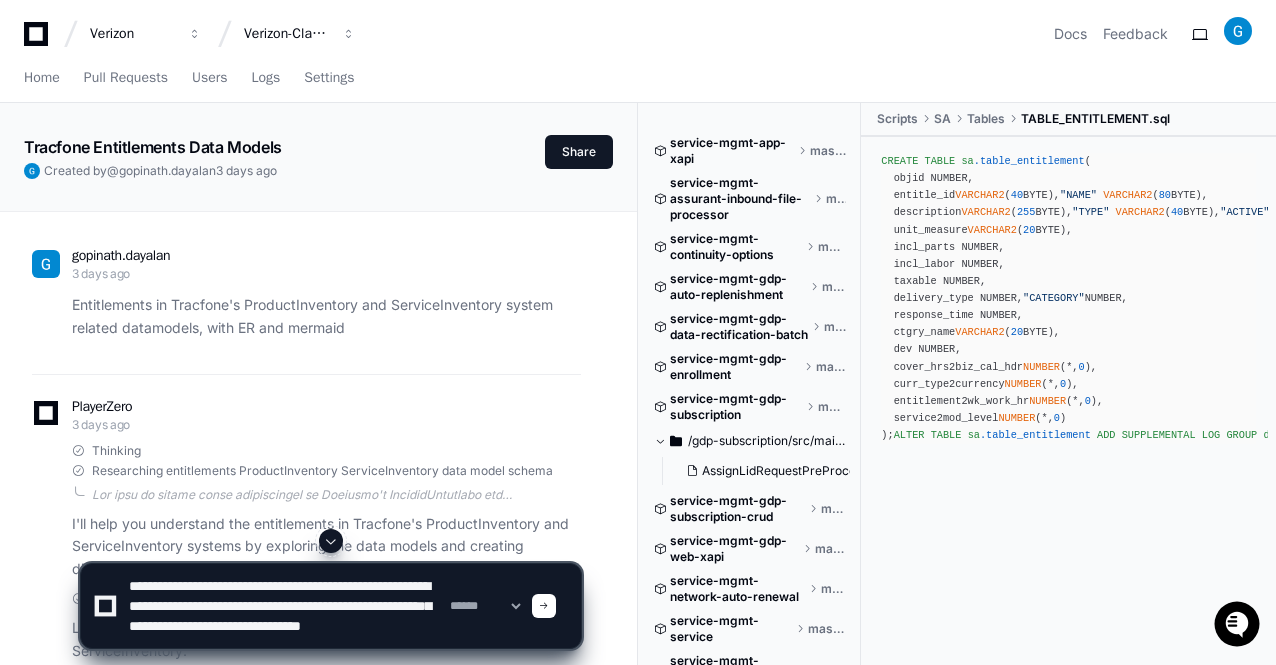 type on "**********" 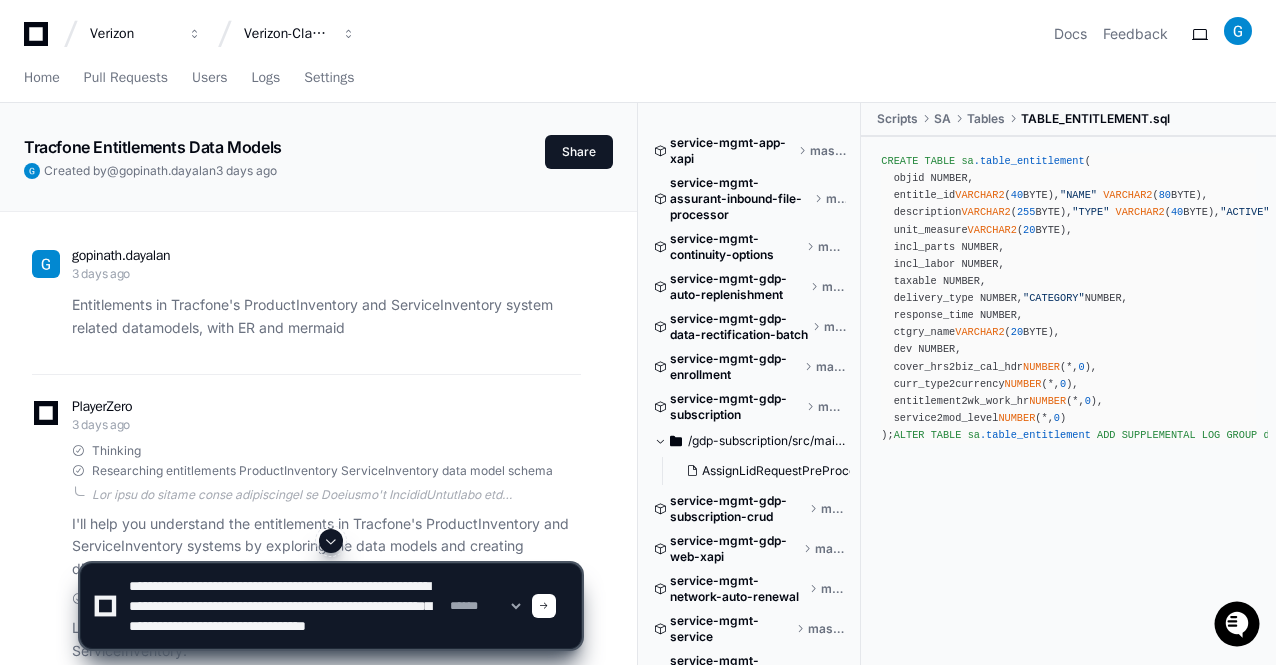type 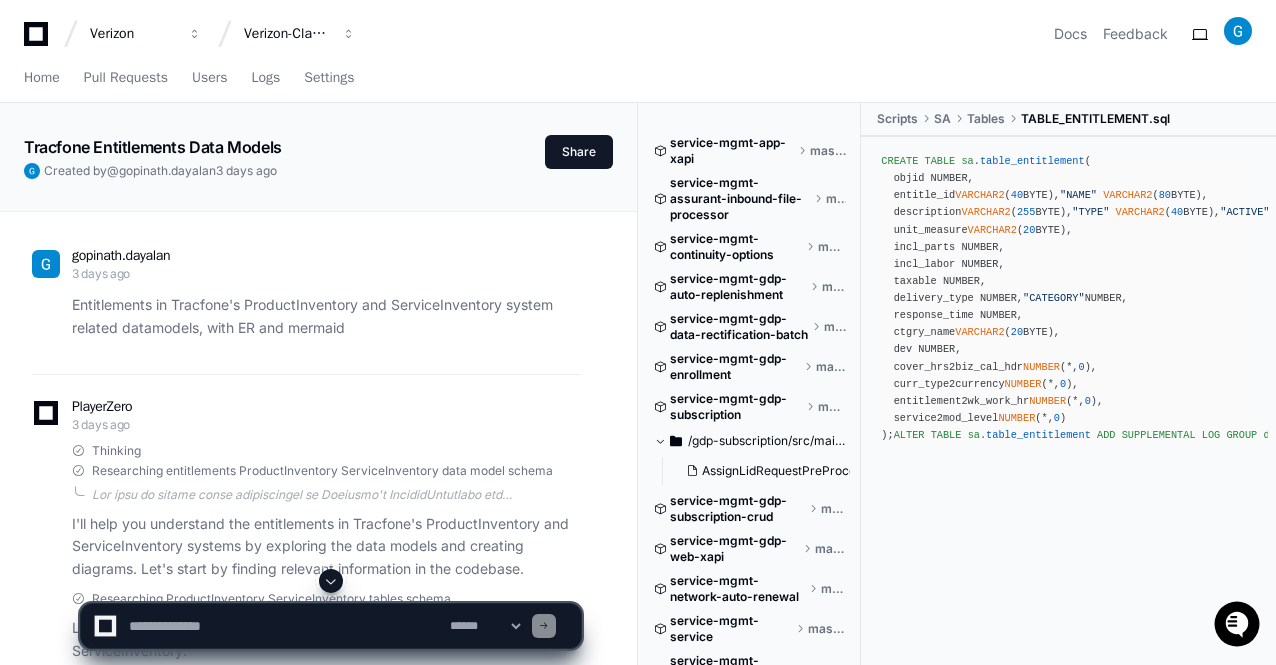 scroll, scrollTop: 0, scrollLeft: 0, axis: both 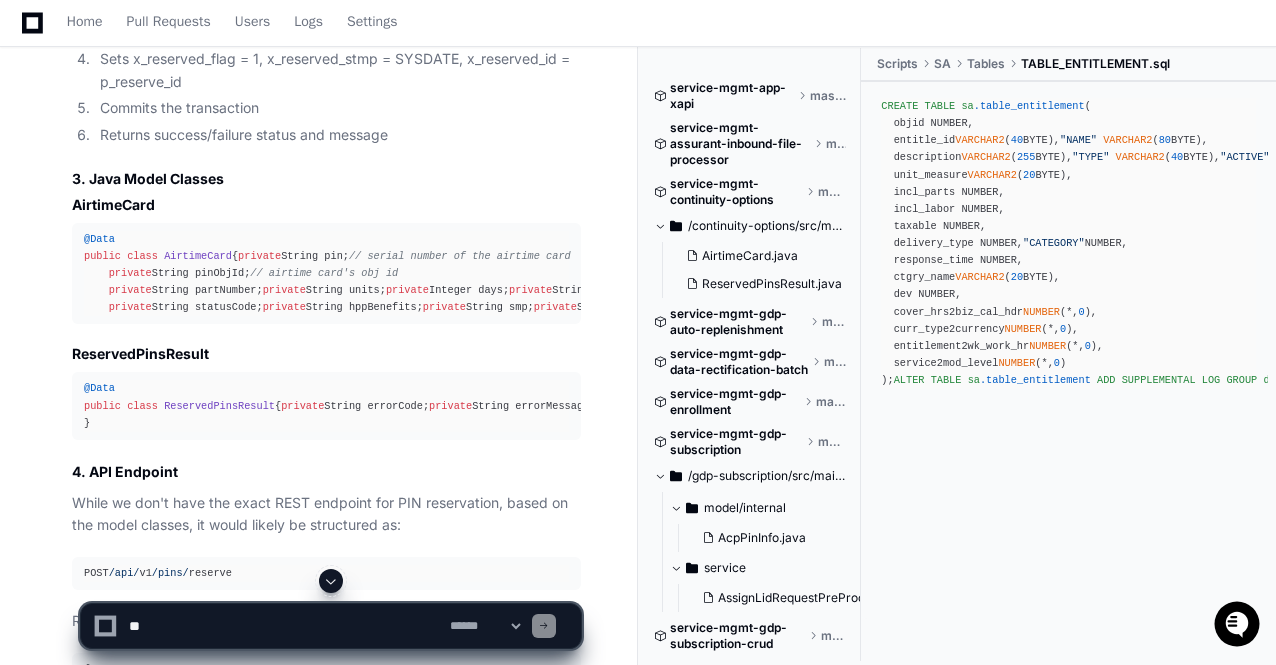 click on "@Data
public   class   AirtimeCard  {
private  String pin;            // serial number of the airtime card
private  String pinObjId;       // airtime card's obj id
private  String partNumber;
private  String units;
private  Integer days;
private  String sms;
private  String data;
private  String price;
private  String priority;
private  String desc;
private  String partClass;
private  String ivrPlanId;      // plan id of airtime card
private  String statusCode;
private  String hppBenefits;
private  String smp;
private  String planPurchasePartNumber;
// Additional methods for comparison, etc.
}" 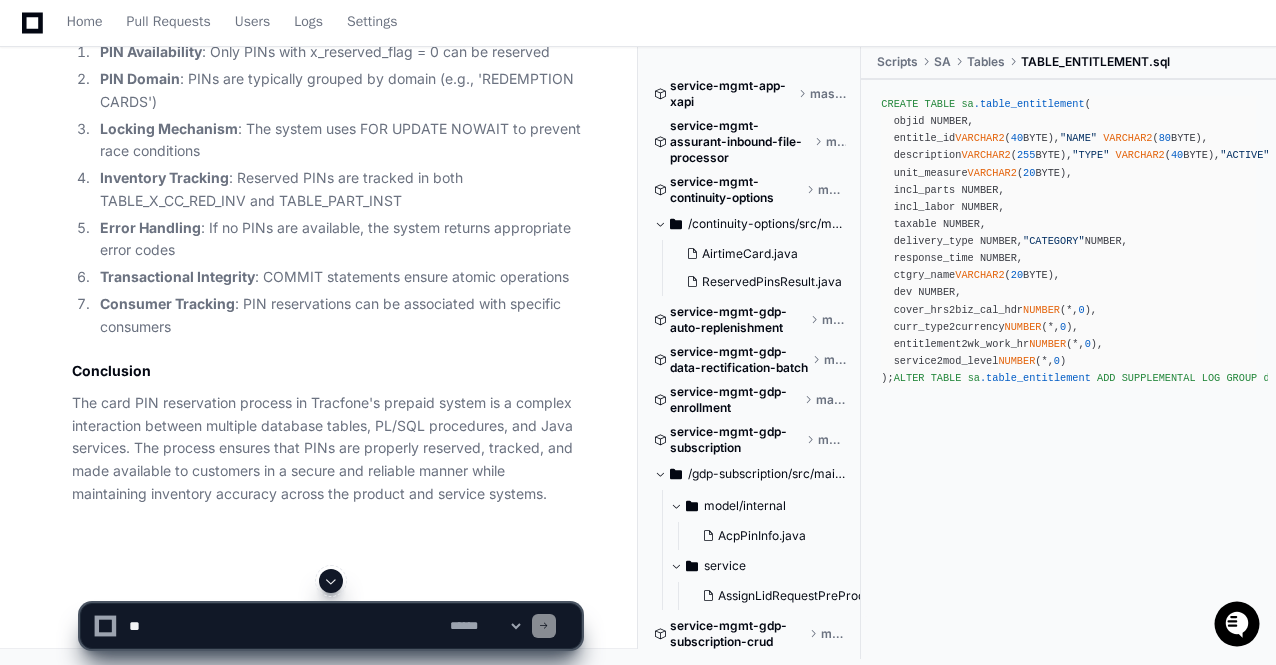 scroll, scrollTop: 11912, scrollLeft: 0, axis: vertical 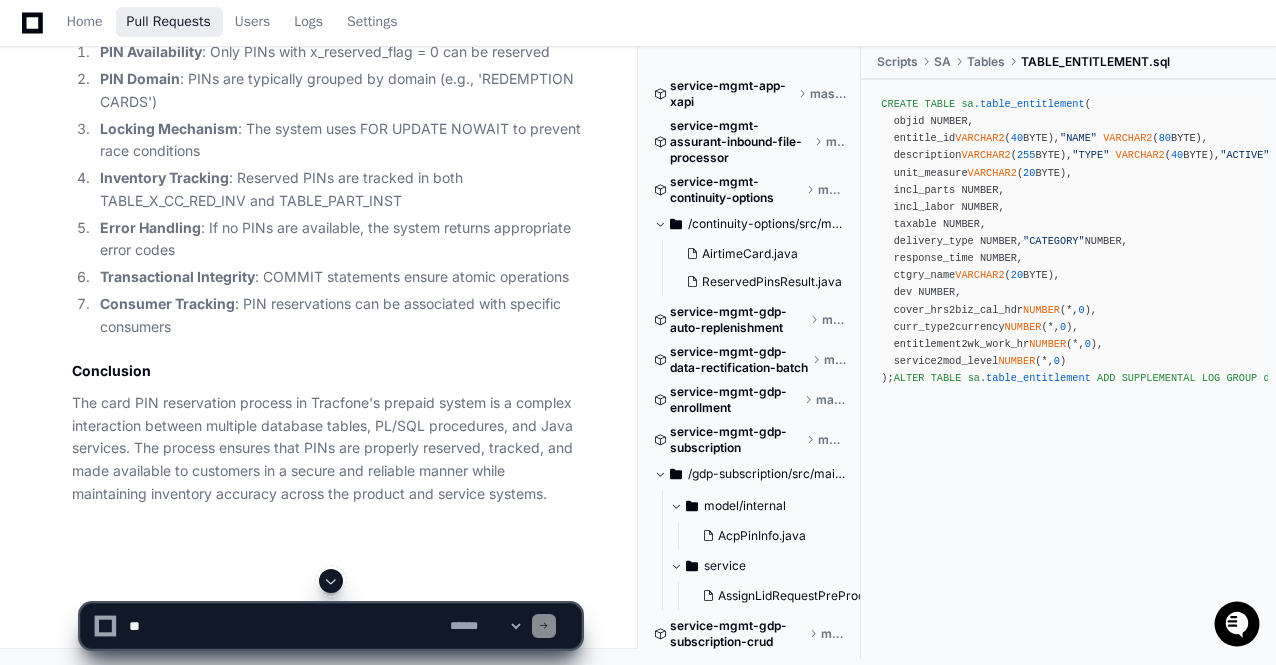 click on "Pull Requests" at bounding box center (169, 22) 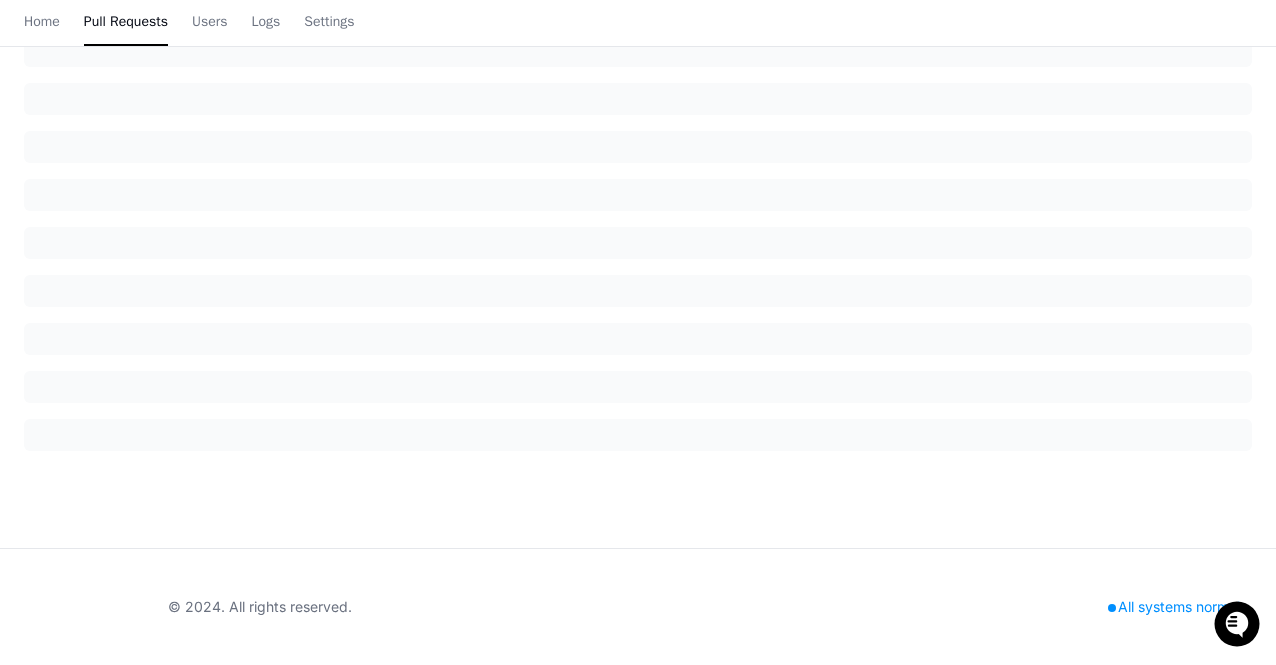 scroll, scrollTop: 0, scrollLeft: 0, axis: both 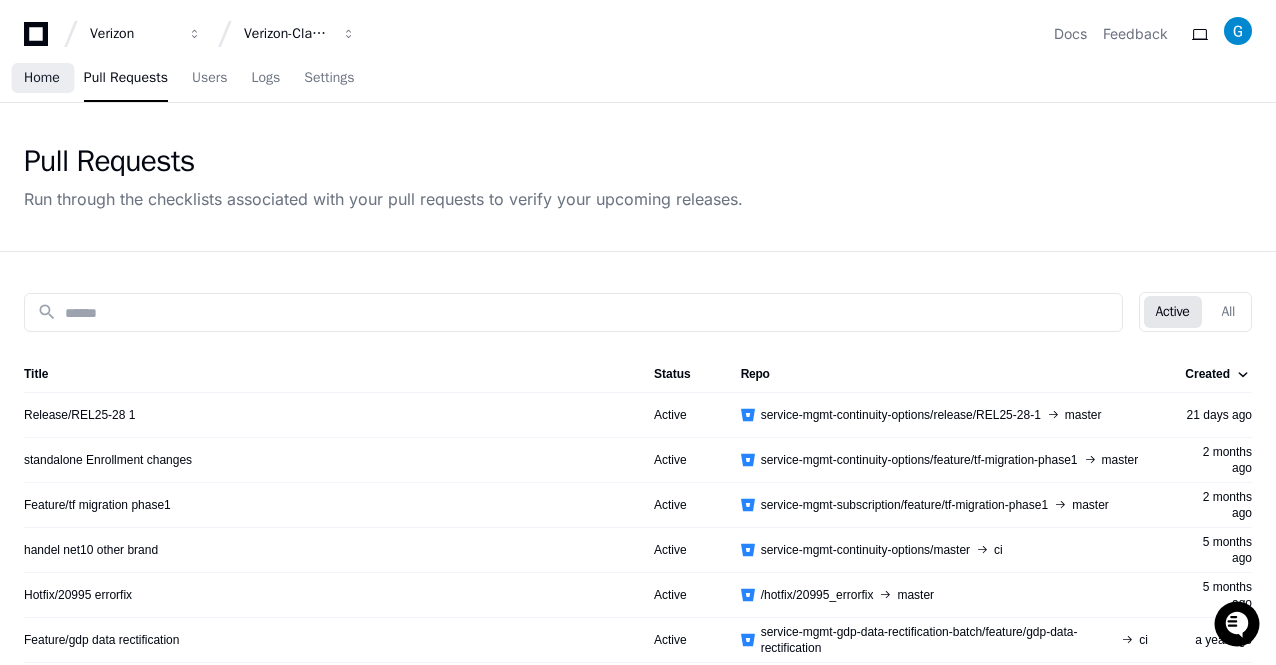 click on "Home" at bounding box center [42, 78] 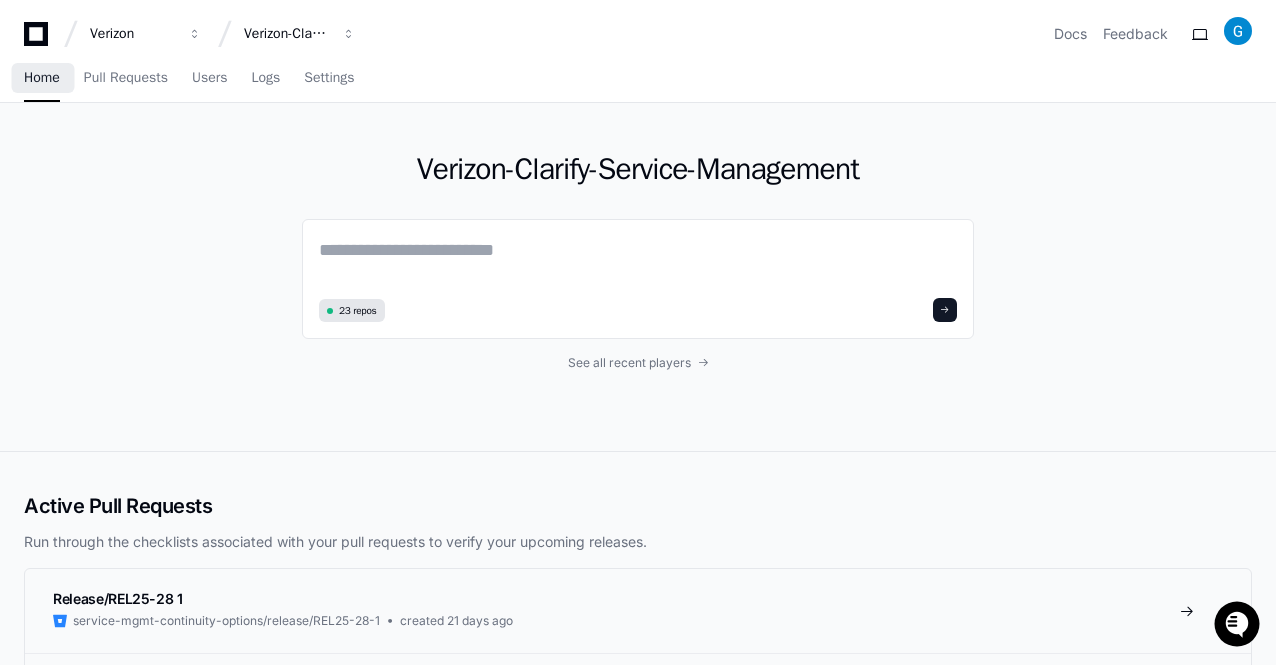 click on "Home" at bounding box center (42, 78) 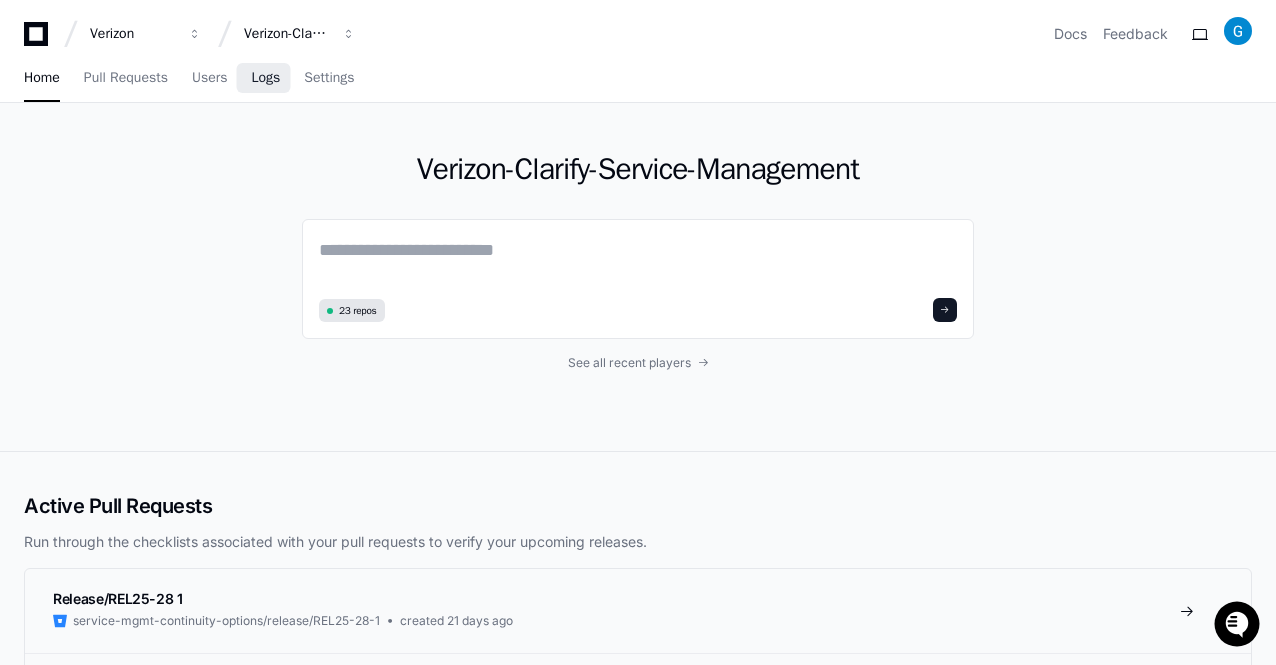 click on "Logs" at bounding box center (265, 78) 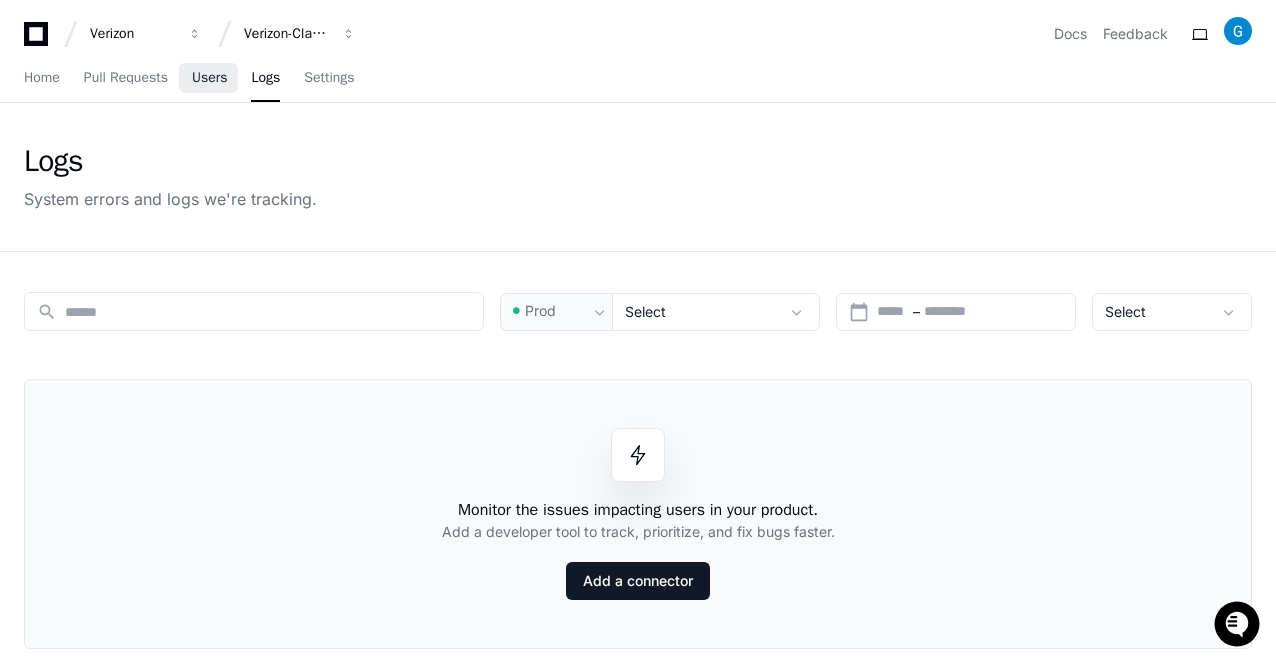 click on "Users" at bounding box center (210, 78) 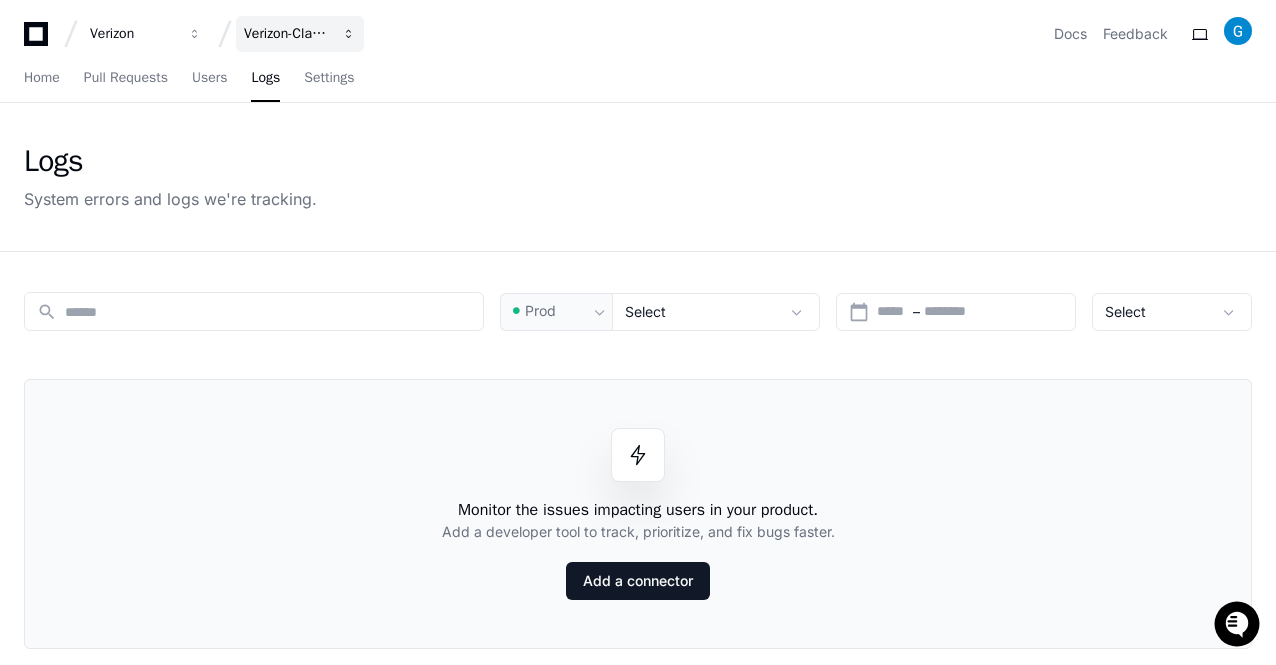 click on "Verizon-Clarify-Service-Management" at bounding box center [300, 34] 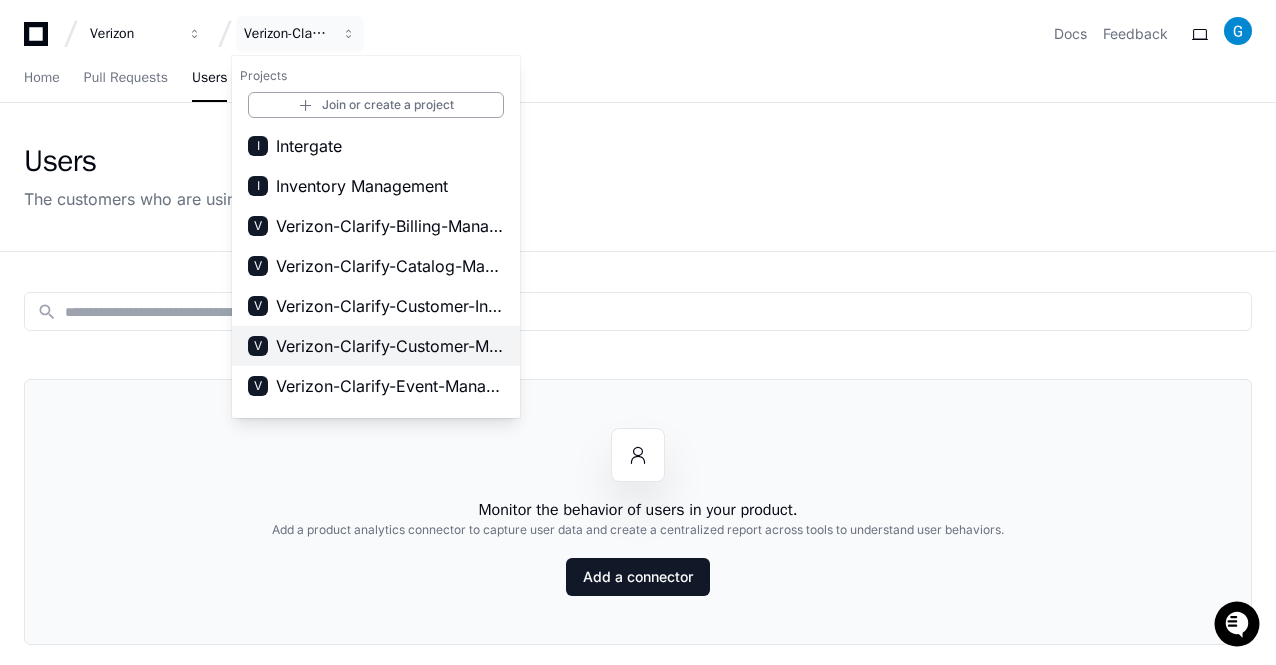 click on "Verizon-Clarify-Customer-Management" at bounding box center [390, 346] 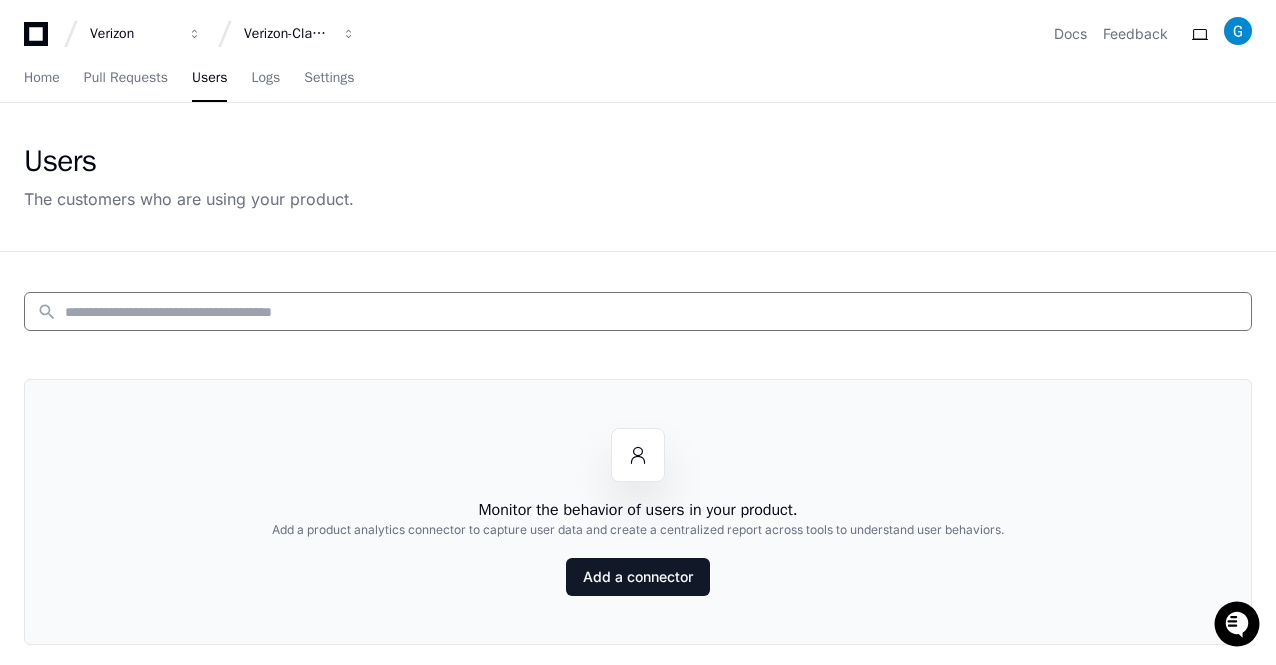 click at bounding box center (652, 312) 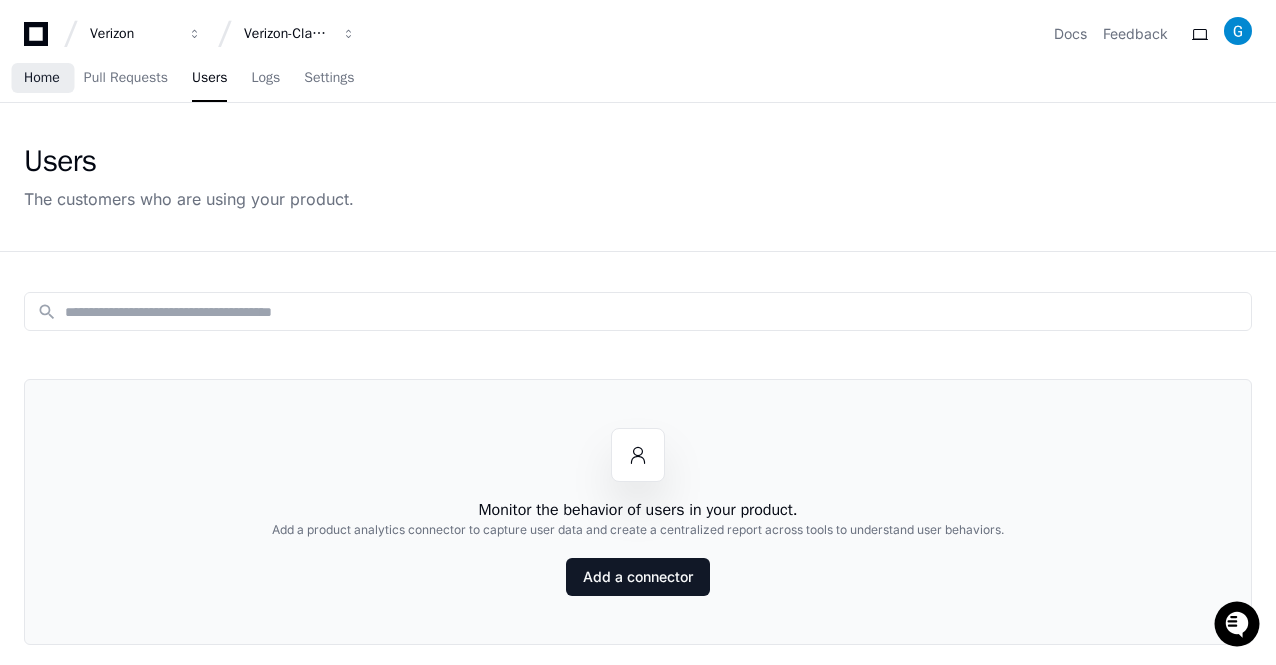 click on "Home" at bounding box center (42, 78) 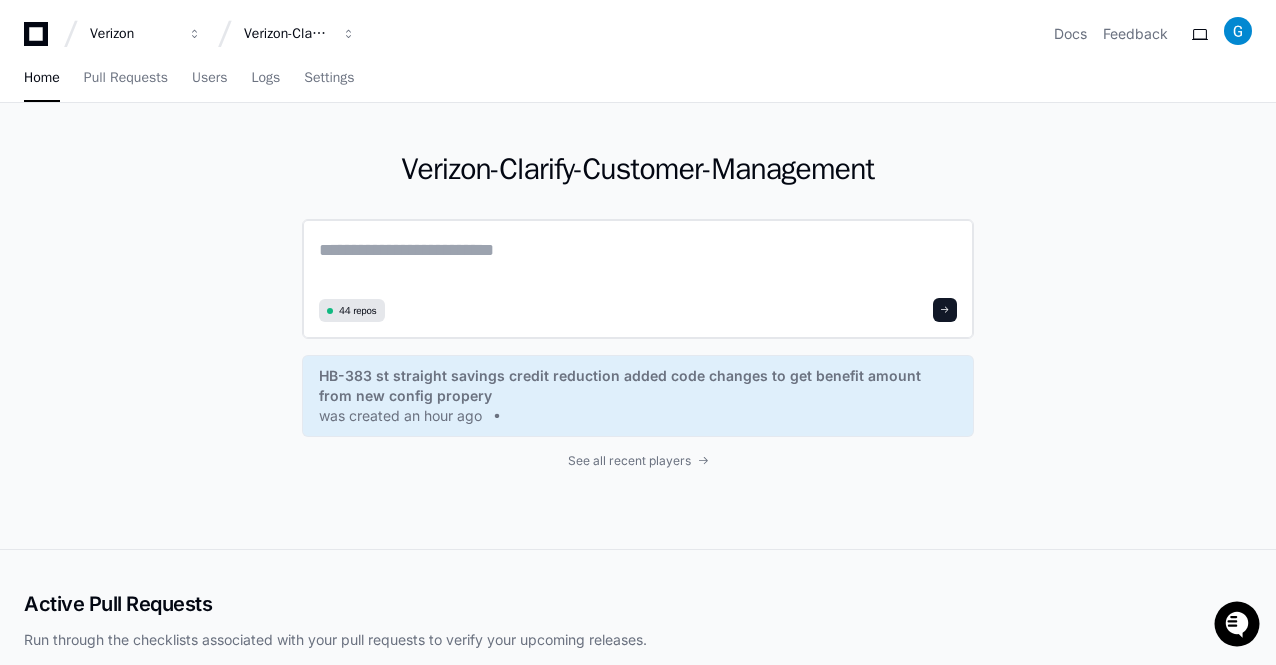 click 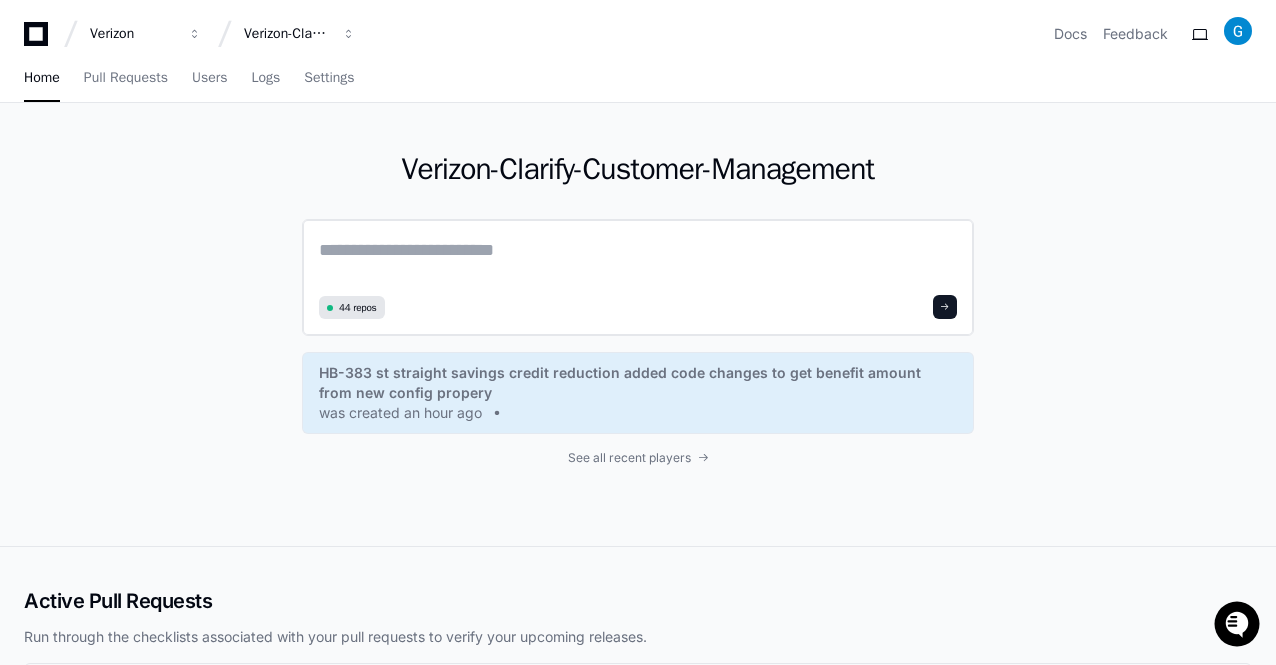type on "*" 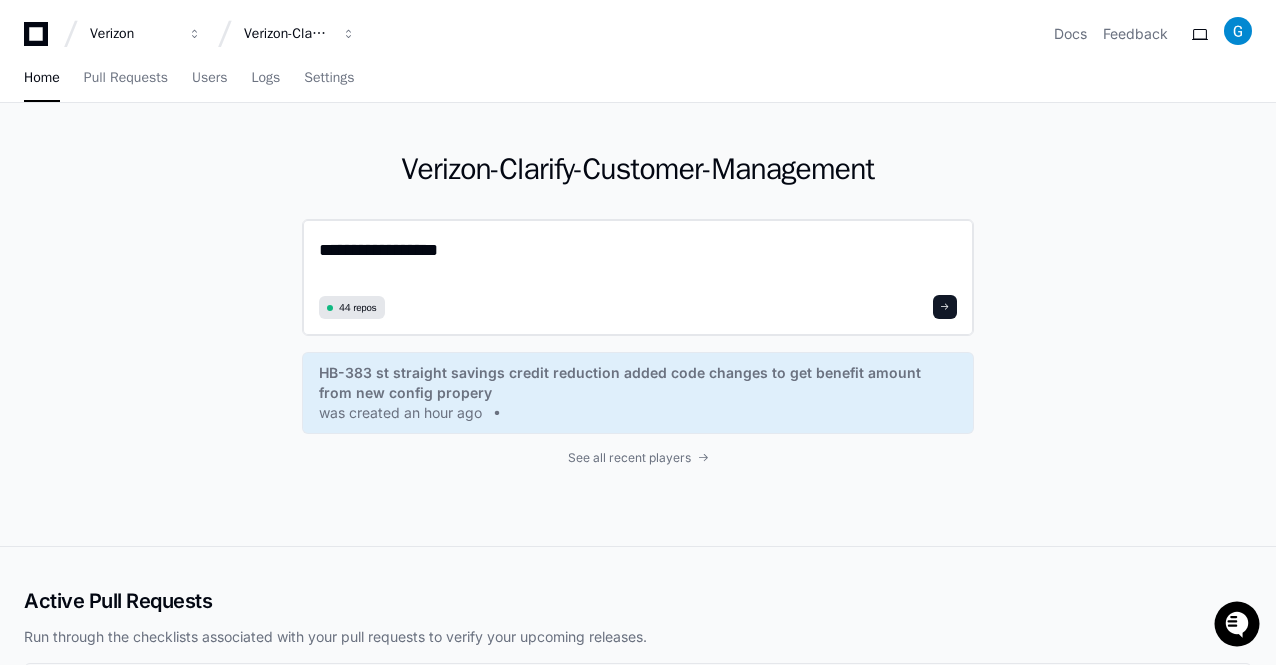 click on "**********" 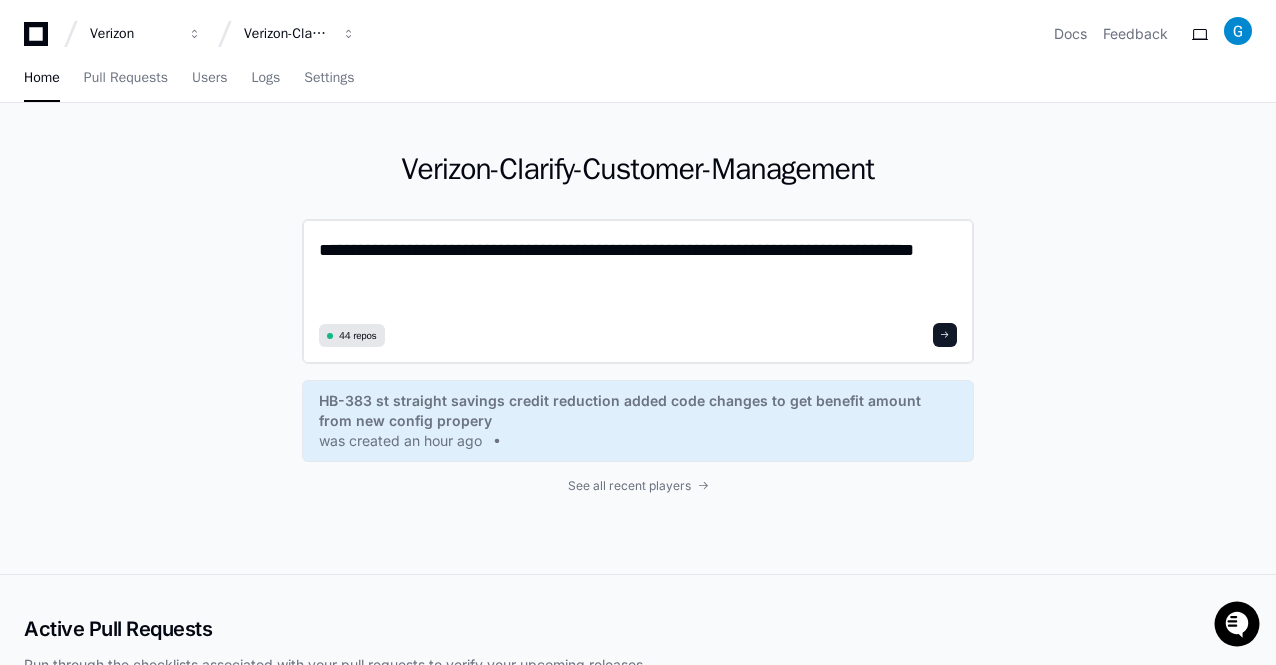 scroll, scrollTop: 0, scrollLeft: 0, axis: both 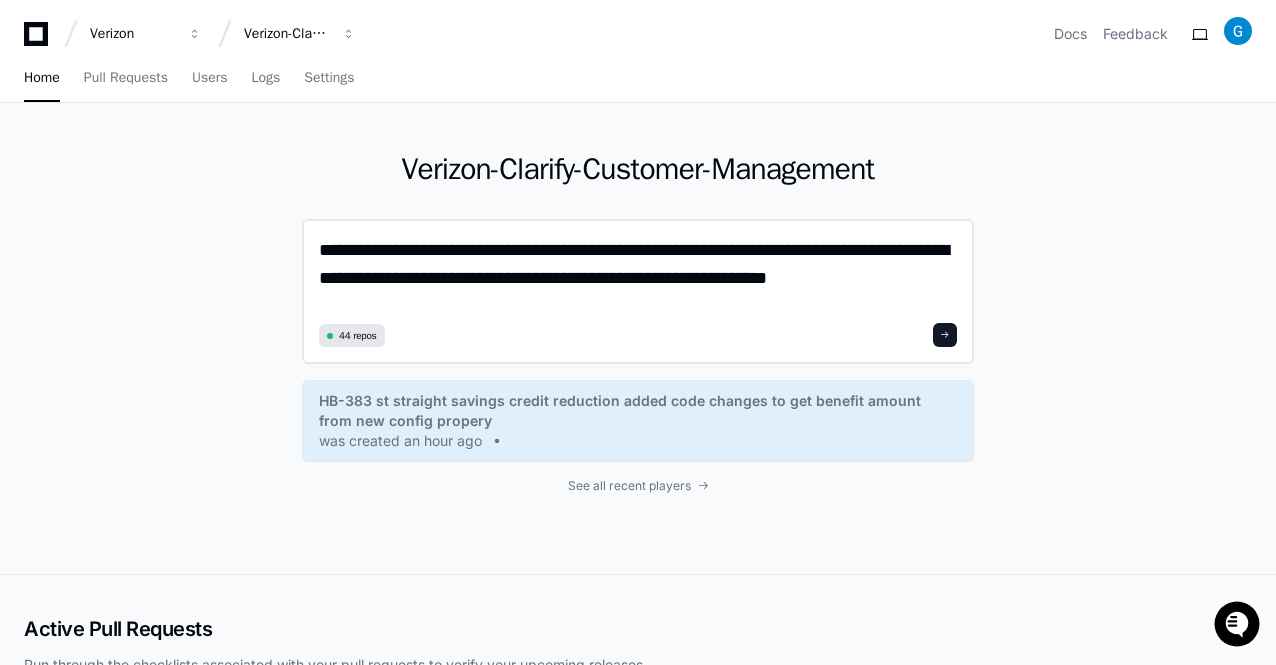 type on "**********" 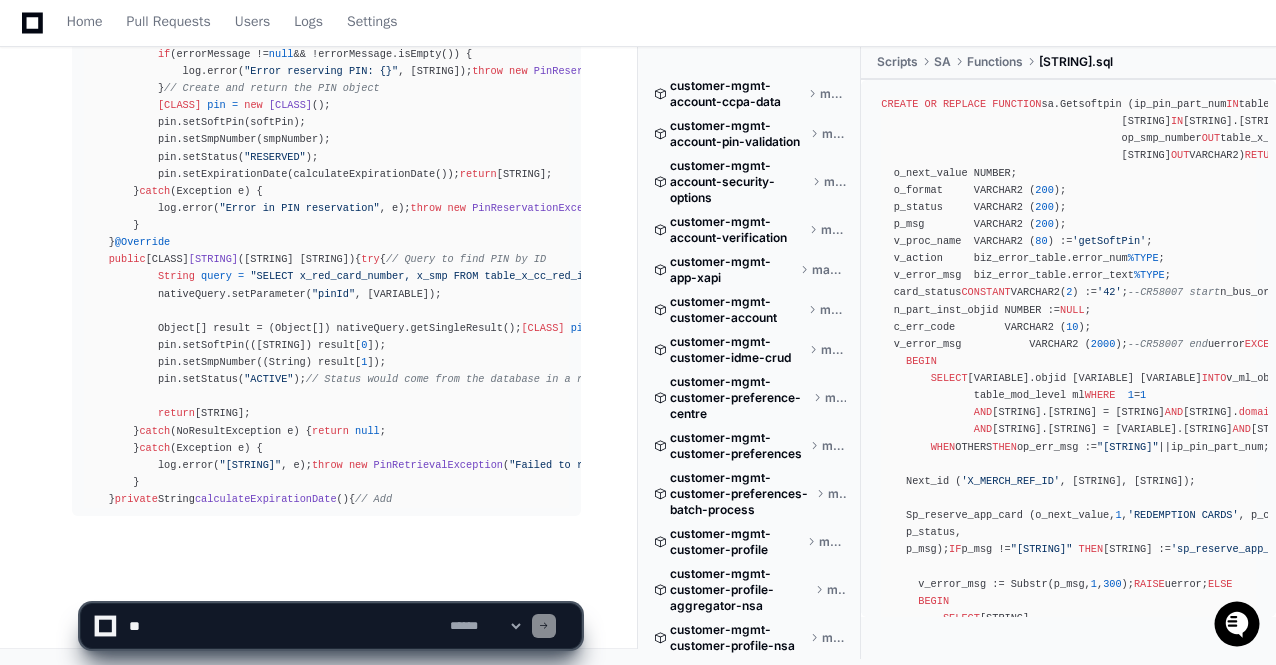 scroll, scrollTop: 5658, scrollLeft: 0, axis: vertical 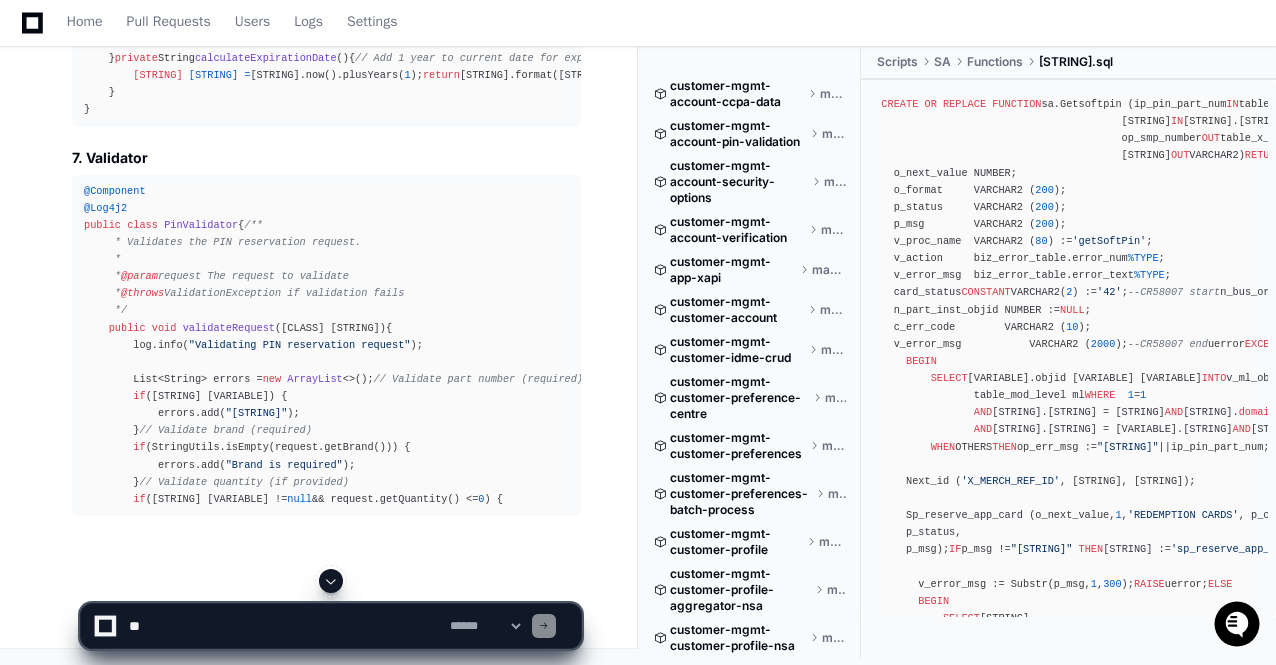 click 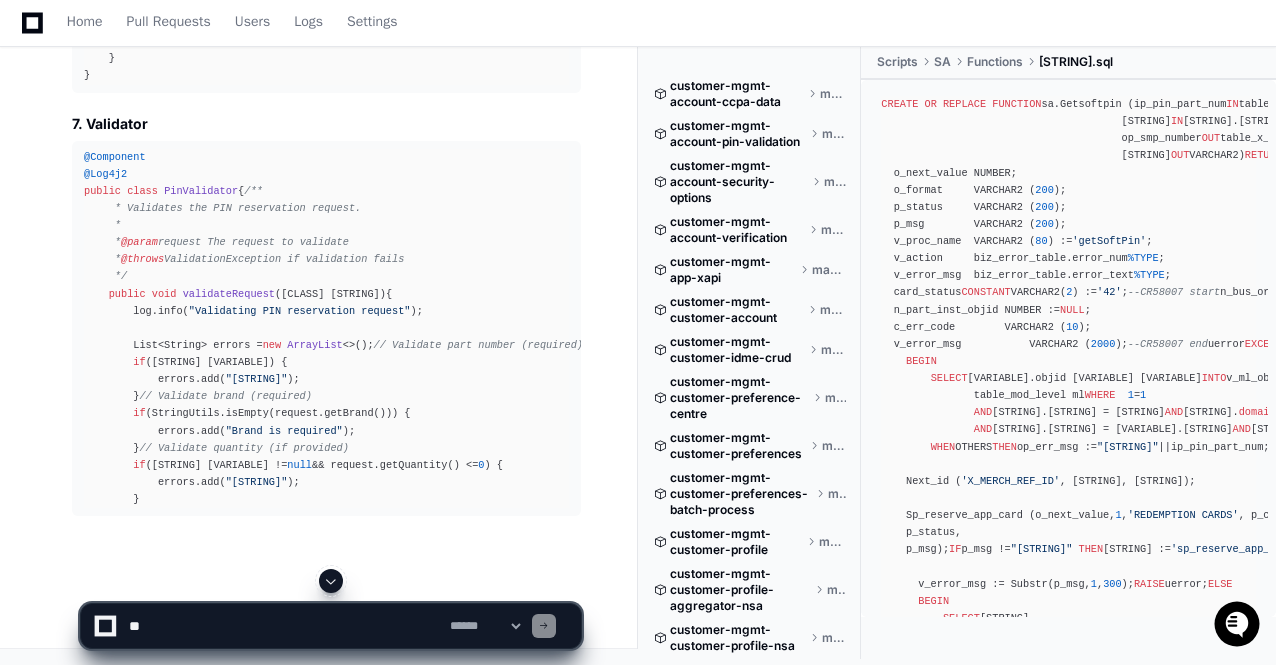 click 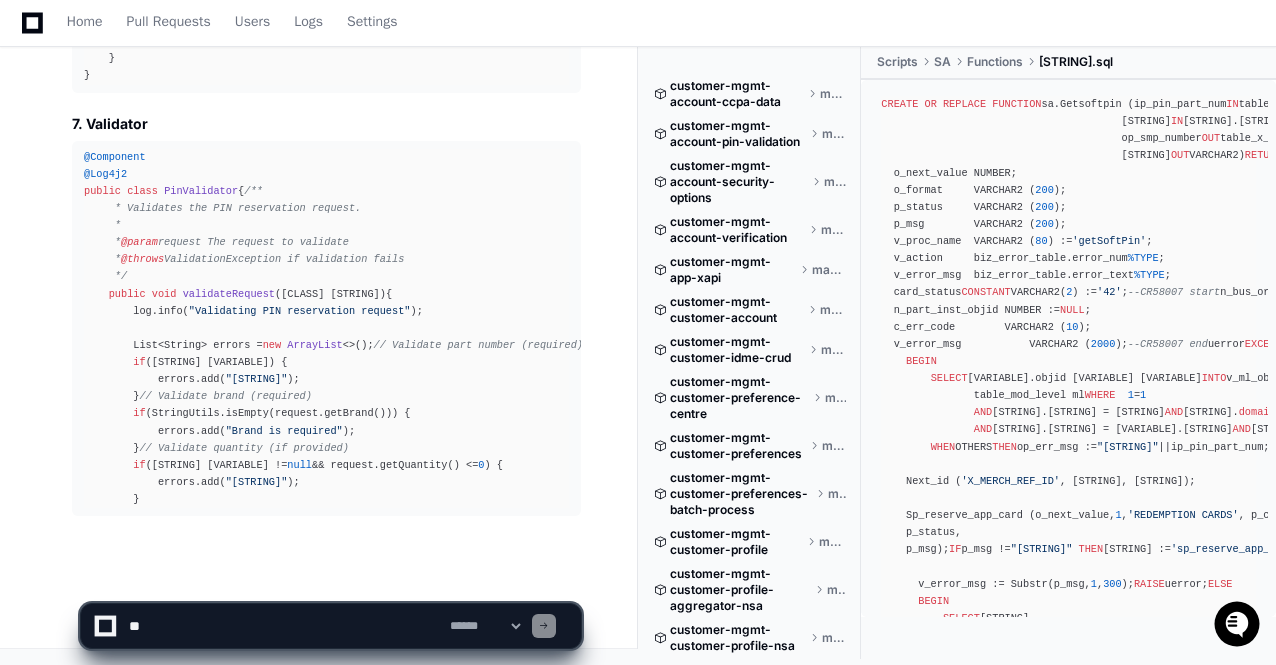 scroll, scrollTop: 6305, scrollLeft: 0, axis: vertical 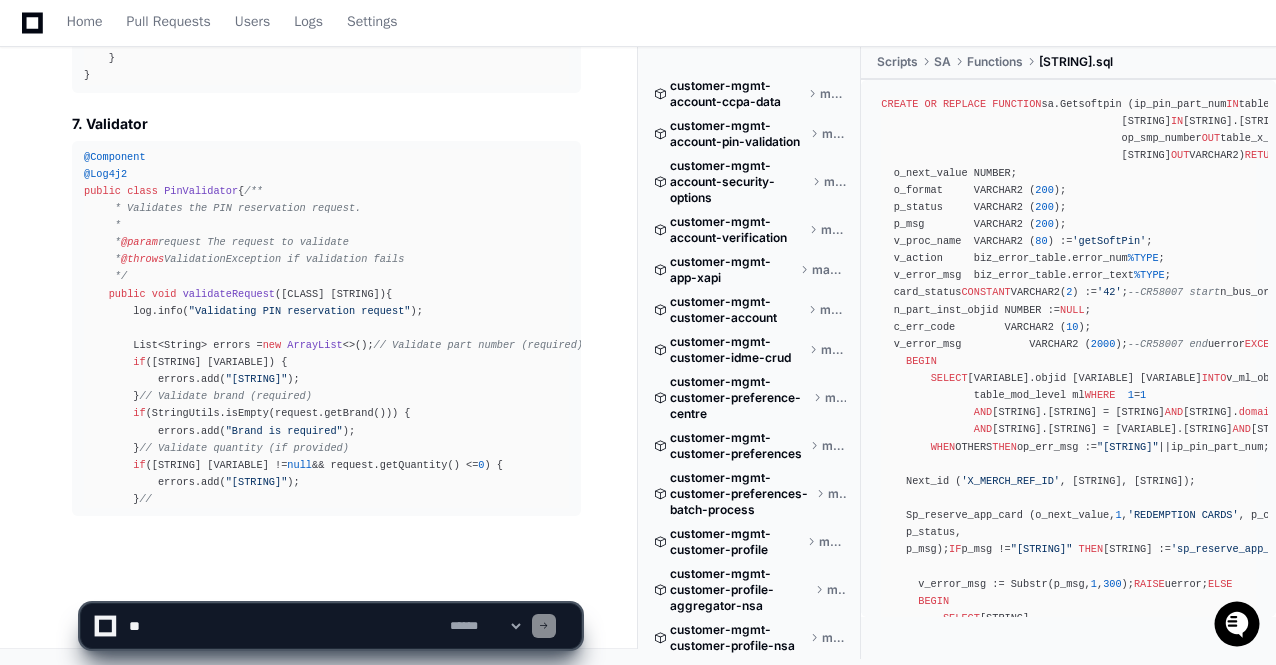 click on "**********" 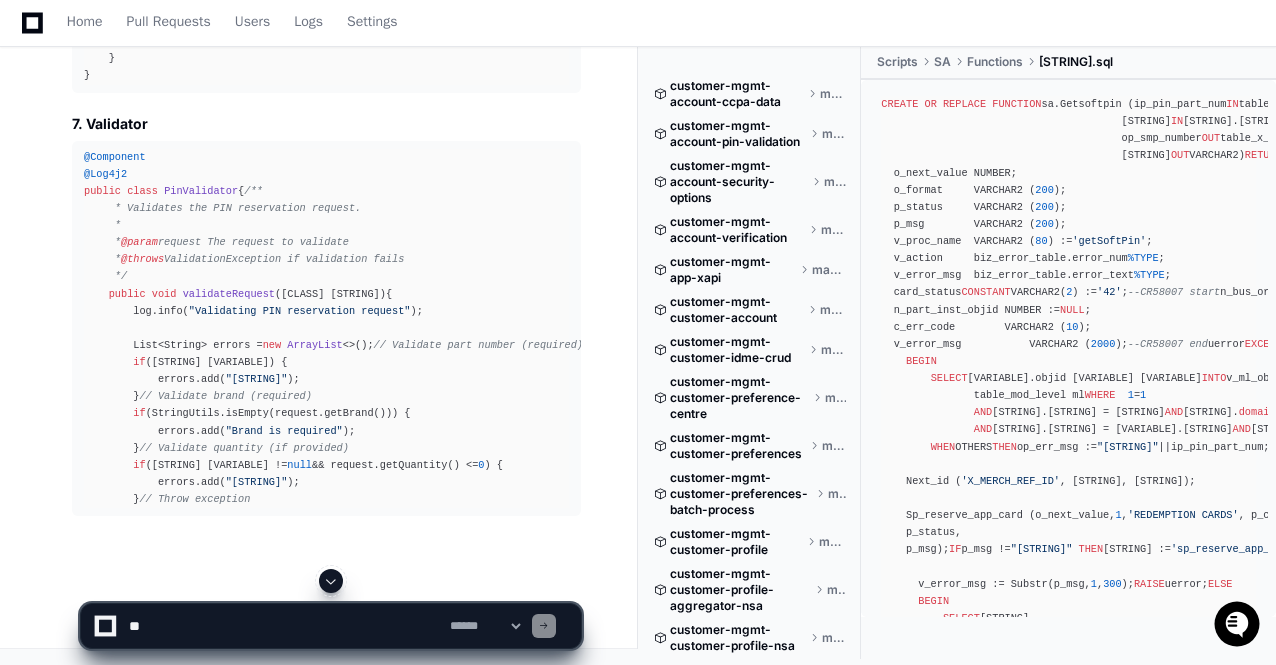 click 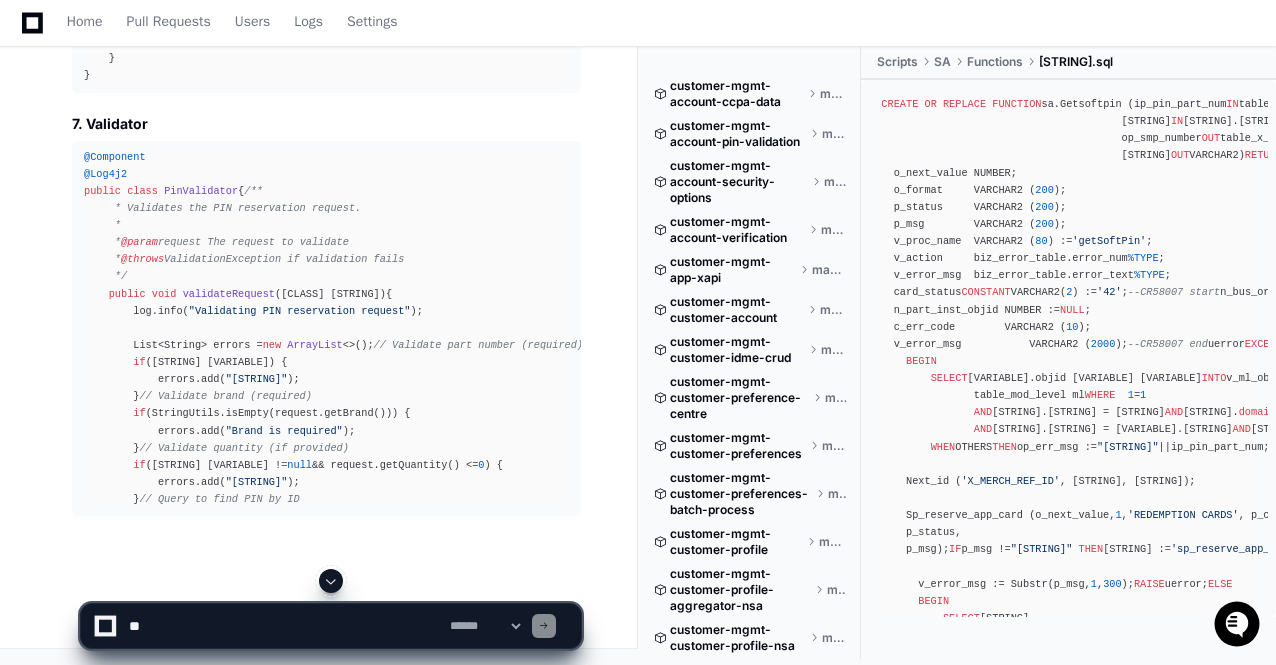 scroll, scrollTop: 6322, scrollLeft: 0, axis: vertical 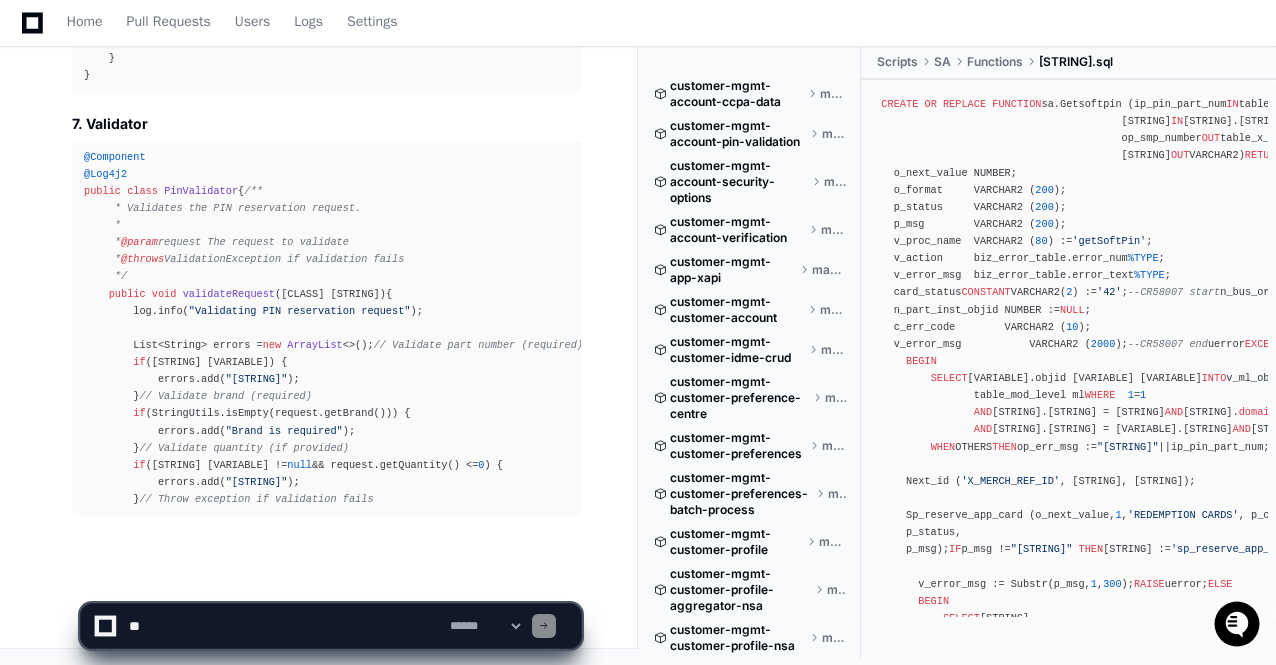 click on "**********" 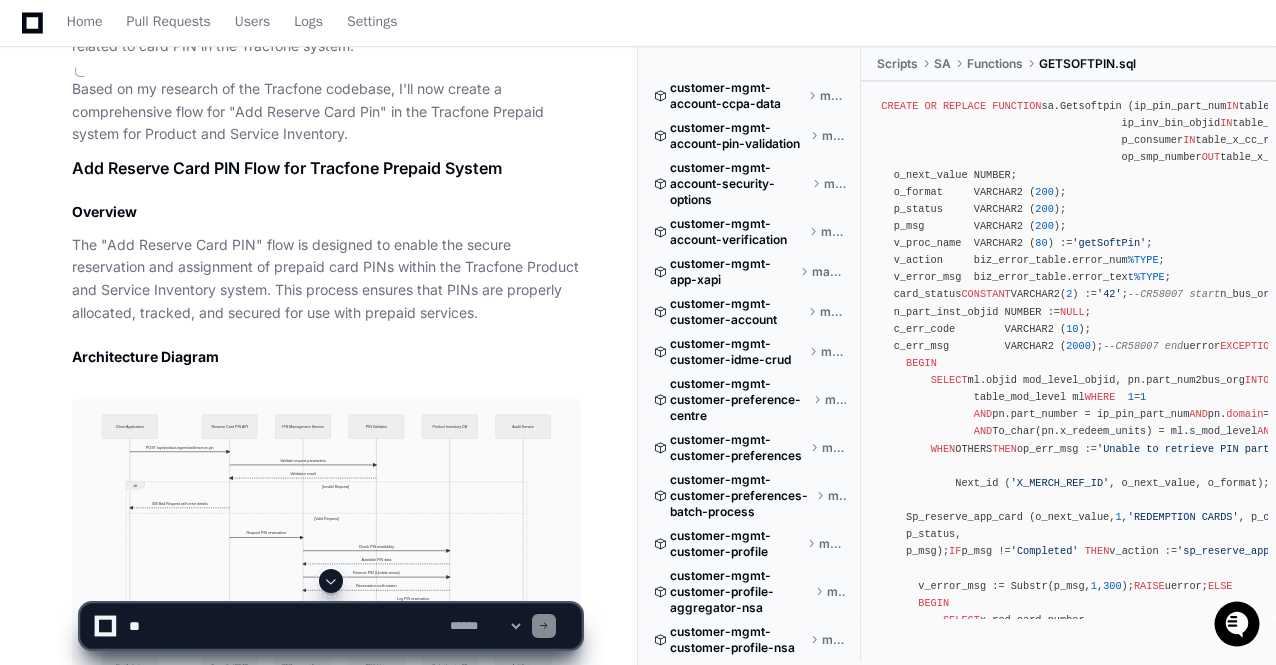 scroll, scrollTop: 806, scrollLeft: 0, axis: vertical 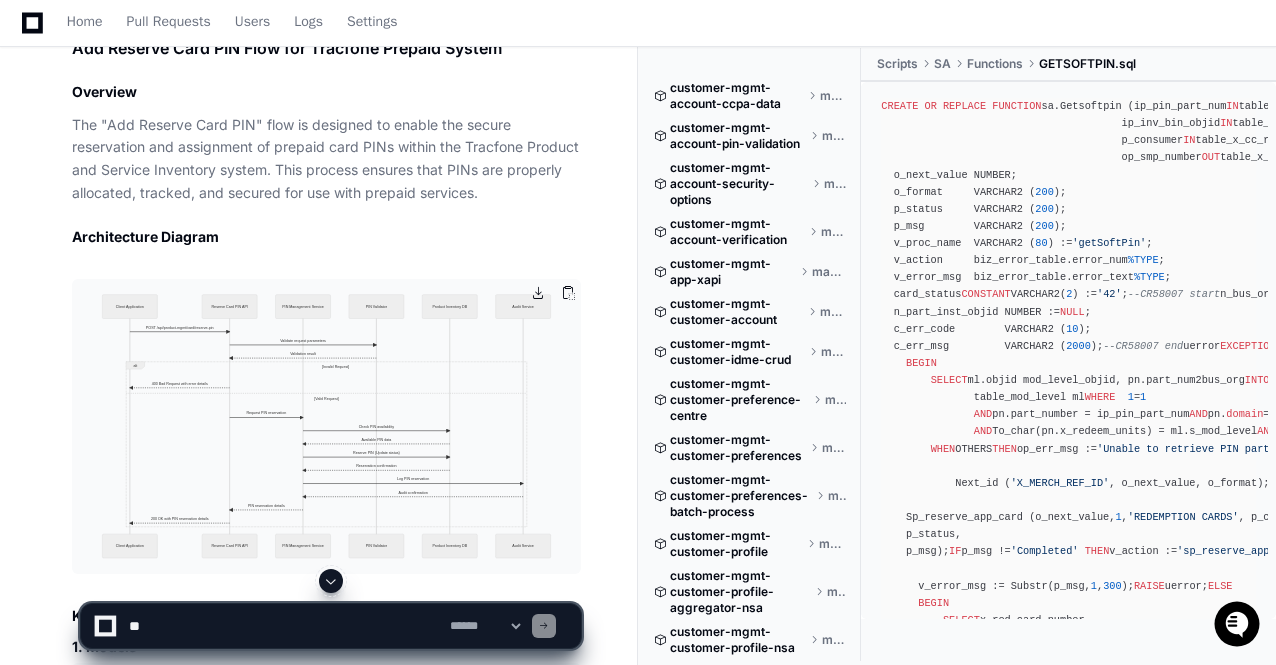 click 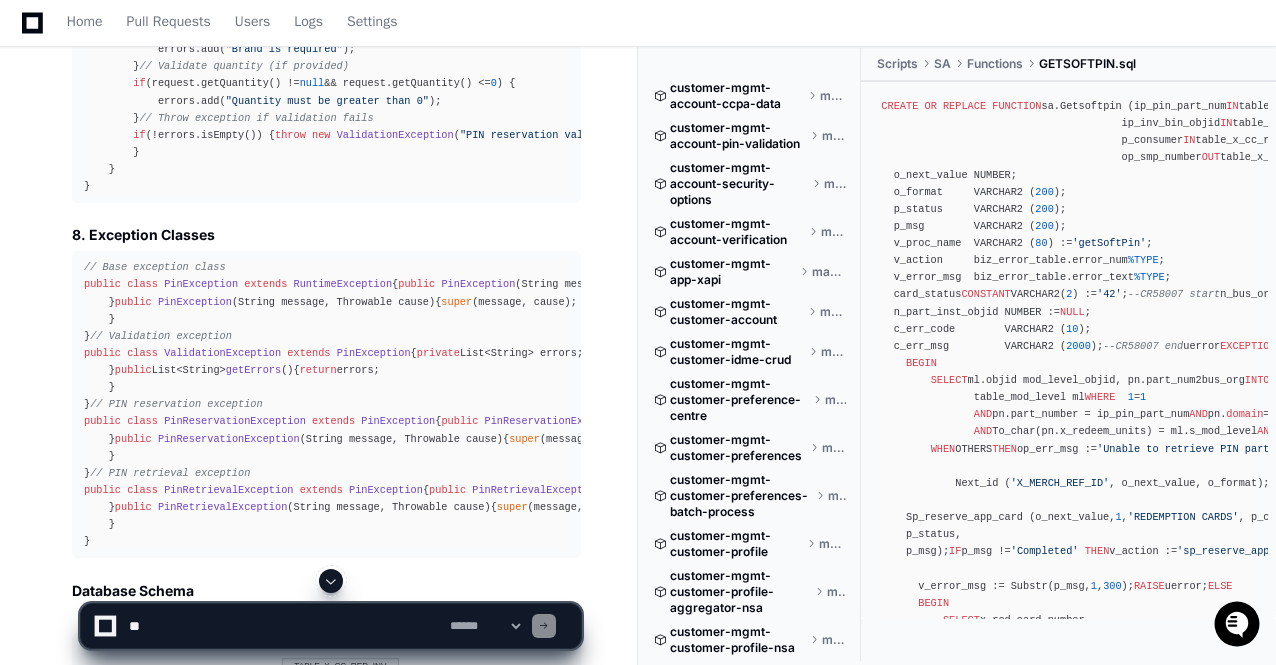 scroll, scrollTop: 4566, scrollLeft: 0, axis: vertical 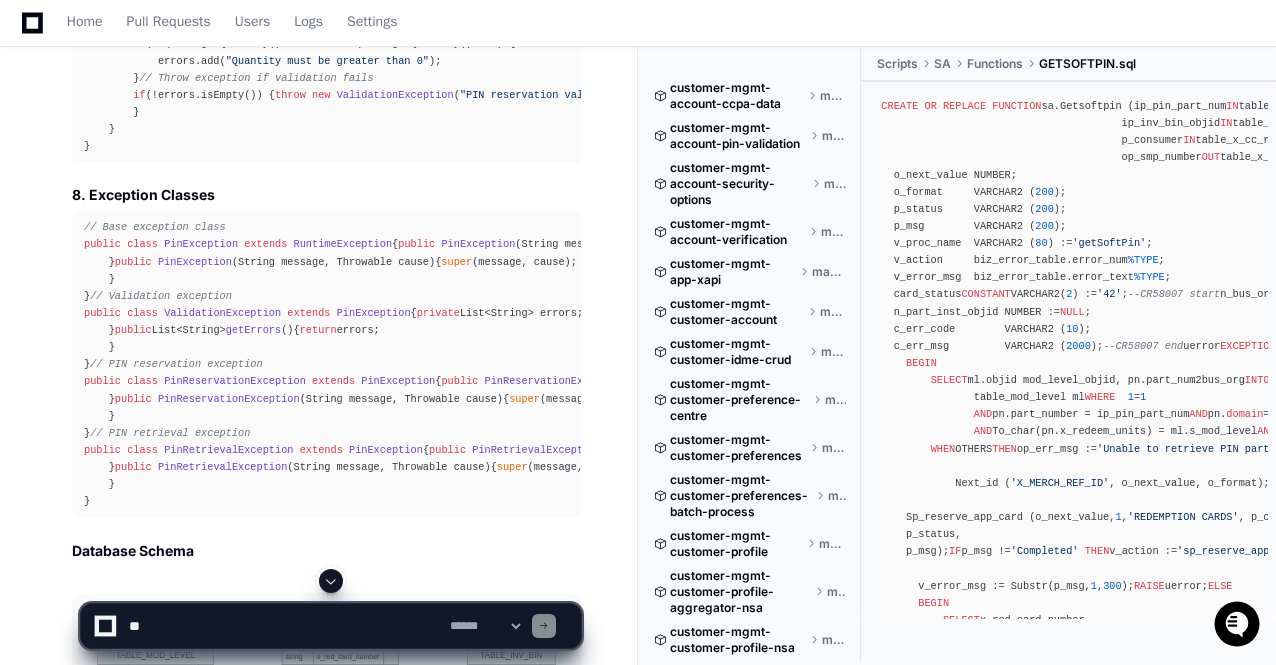 click on "@Repository
@Log4j2
public   class   PinRepositoryImpl   implements   PinRepository  {
@PersistenceContext
private  EntityManager entityManager;
@Override
@Transactional
public  CardPin  reservePin (String partNumber, String inventoryBinId, String consumer)  {
log.info( "Reserving PIN with part number: {}" , partNumber);
try  {
// Call the stored procedure using native query
StoredProcedureQuery   query   =  entityManager.createStoredProcedureQuery( "sa.Getsoftpin" );
// Register parameters
query.registerStoredProcedureParameter( "ip_pin_part_num" , String.class, ParameterMode.IN);
query.registerStoredProcedureParameter( "ip_inv_bin_objid" , String.class, ParameterMode.IN);
query.registerStoredProcedureParameter( "p_consumer" , String.class, ParameterMode.IN);
query.registerStoredProcedureParameter( "op_soft_pin" "op_smp_number" "op_err_msg" null" 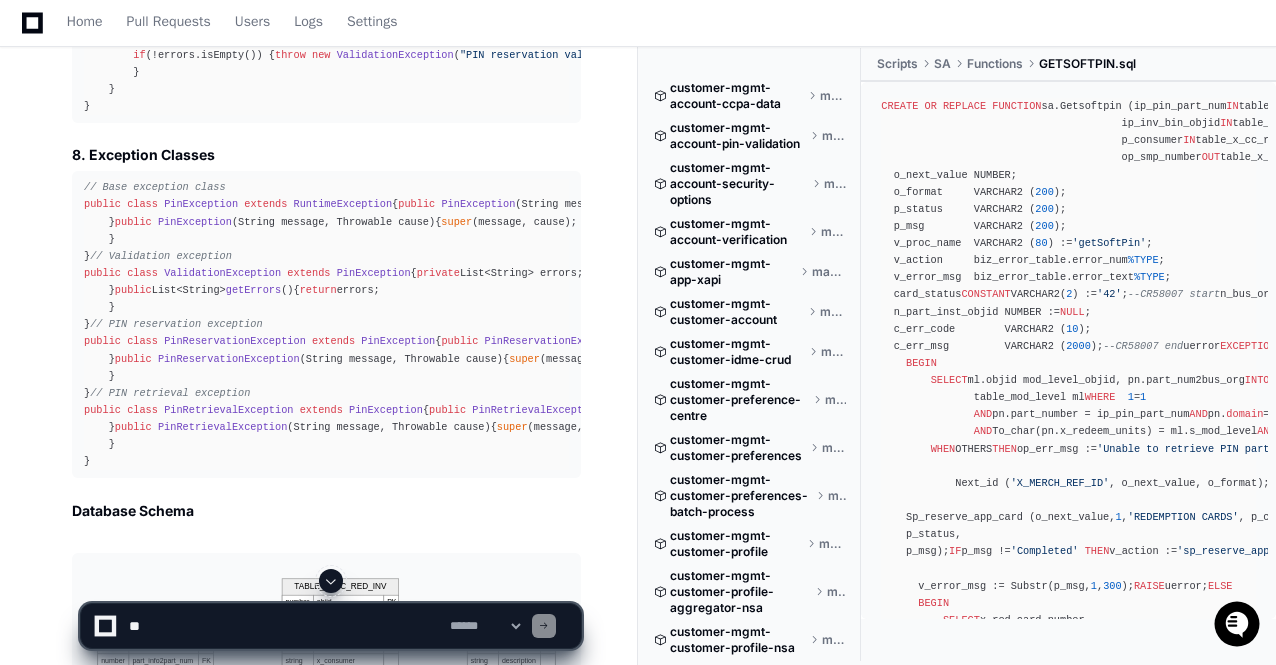 scroll, scrollTop: 4646, scrollLeft: 0, axis: vertical 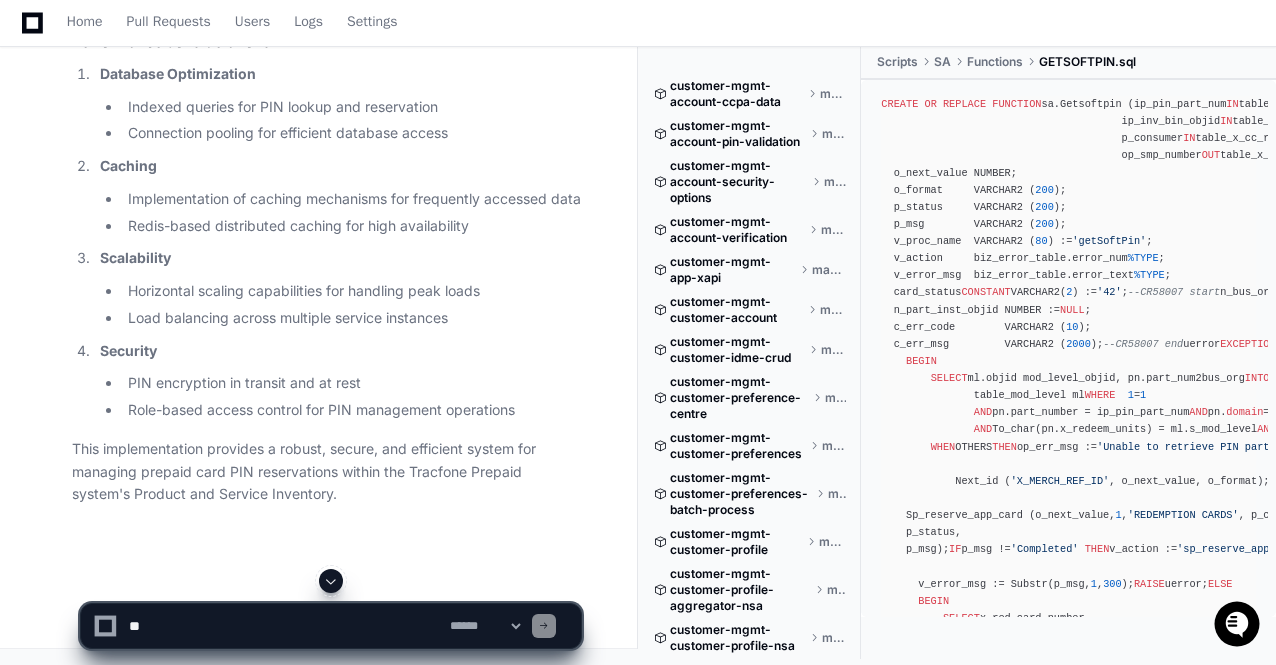 click on "Functions" 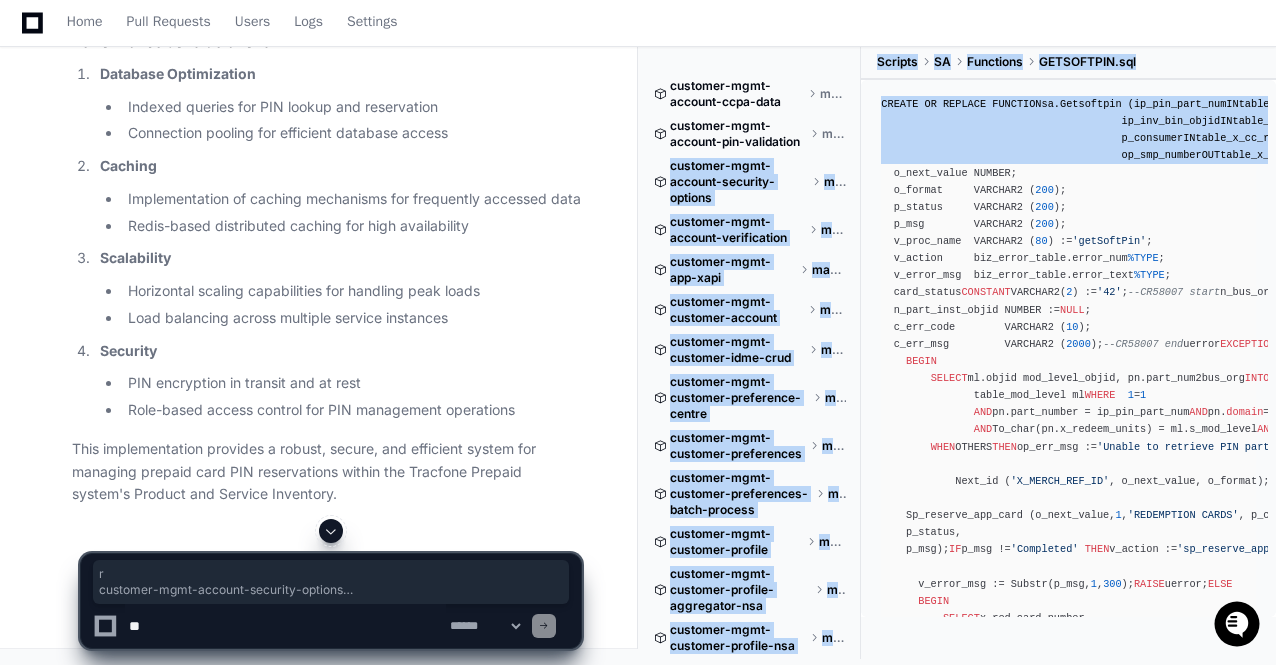 scroll, scrollTop: 0, scrollLeft: 34, axis: horizontal 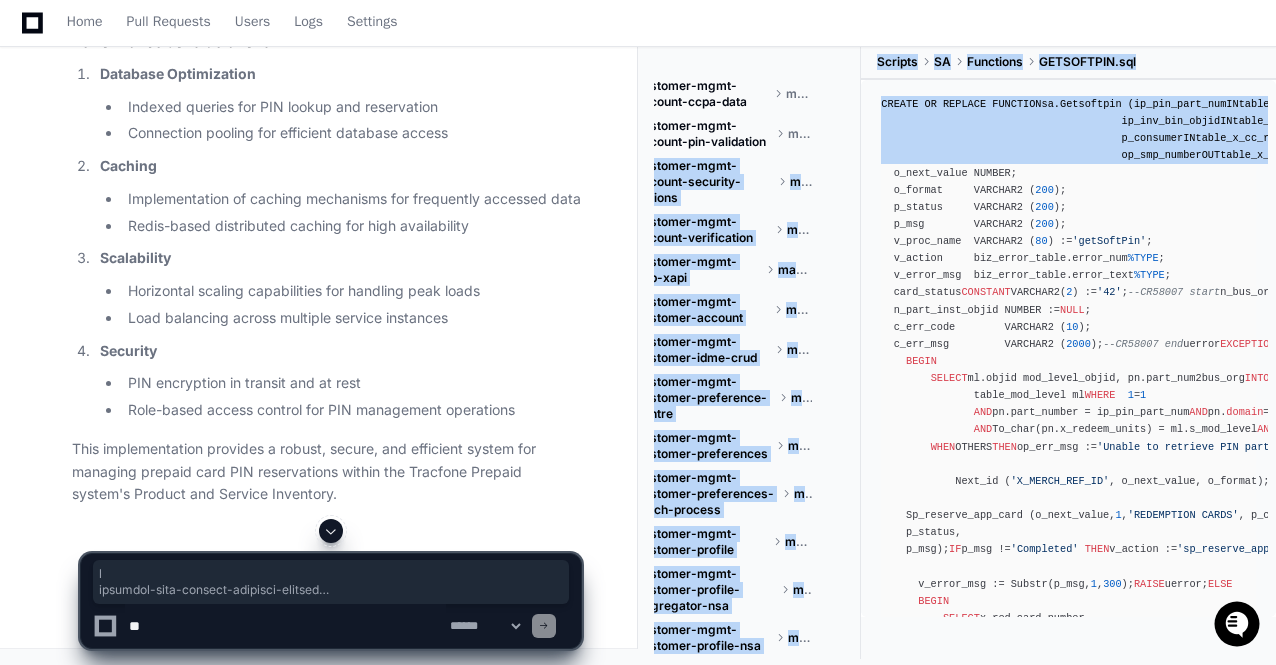 drag, startPoint x: 858, startPoint y: 139, endPoint x: 864, endPoint y: 225, distance: 86.209045 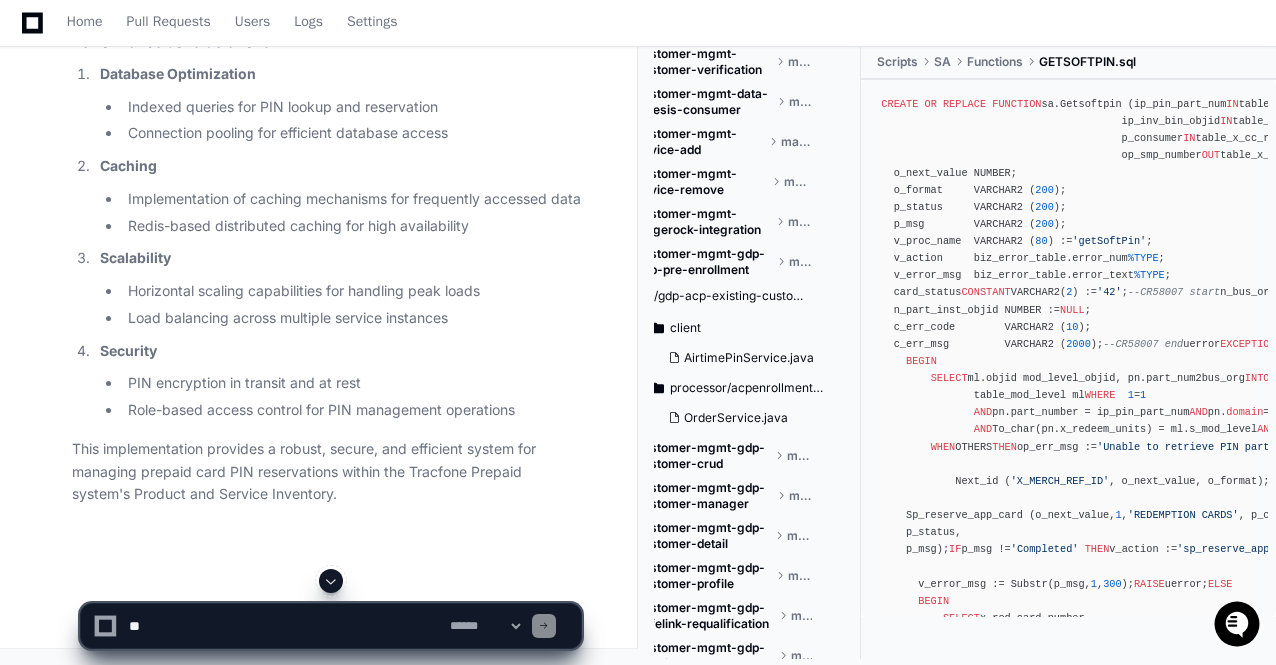 scroll, scrollTop: 762, scrollLeft: 34, axis: both 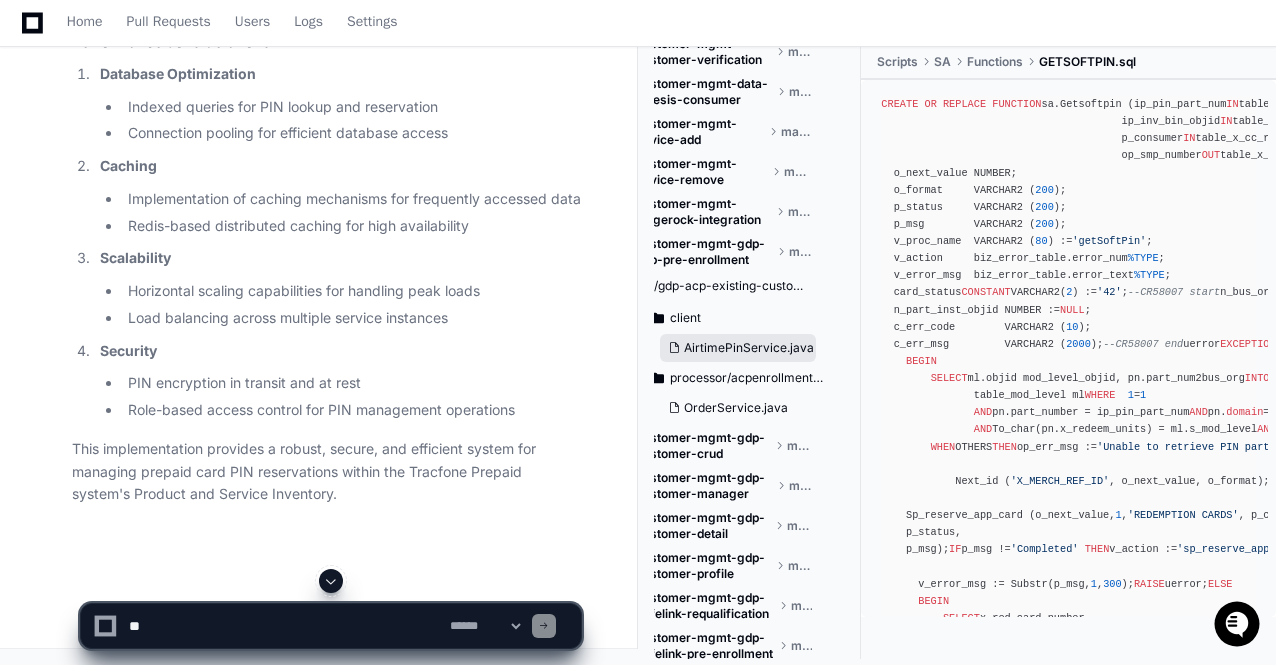 click on "AirtimePinService.java" 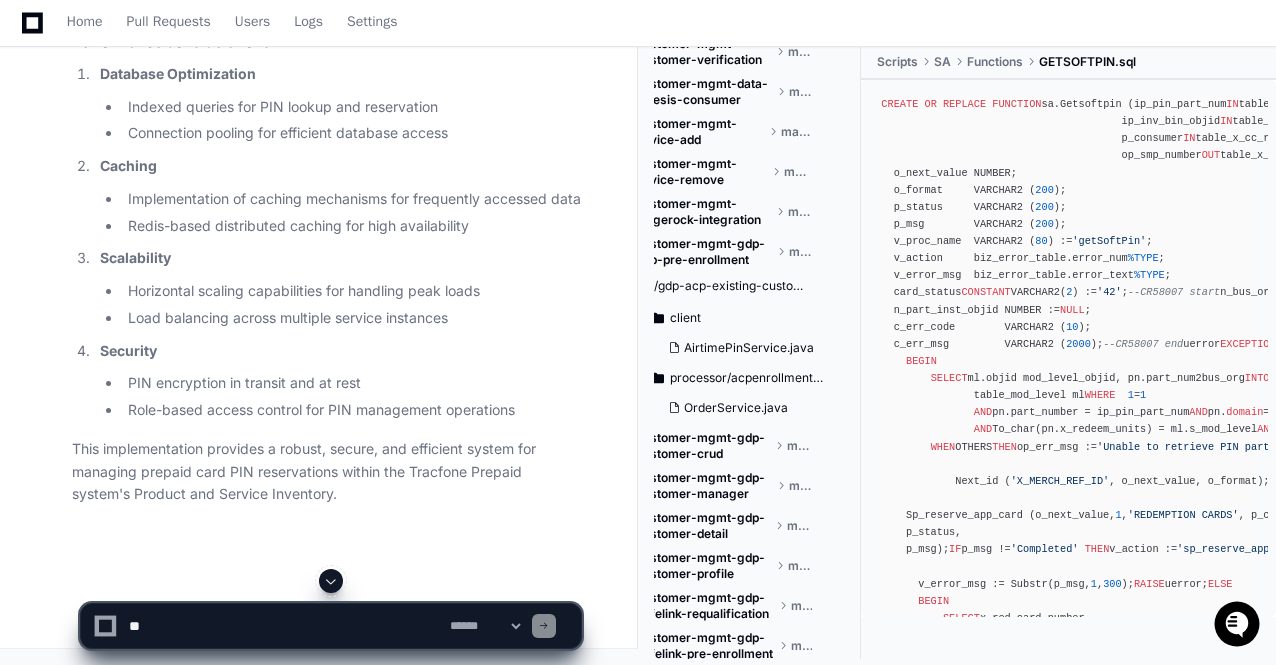 scroll, scrollTop: 1248, scrollLeft: 34, axis: both 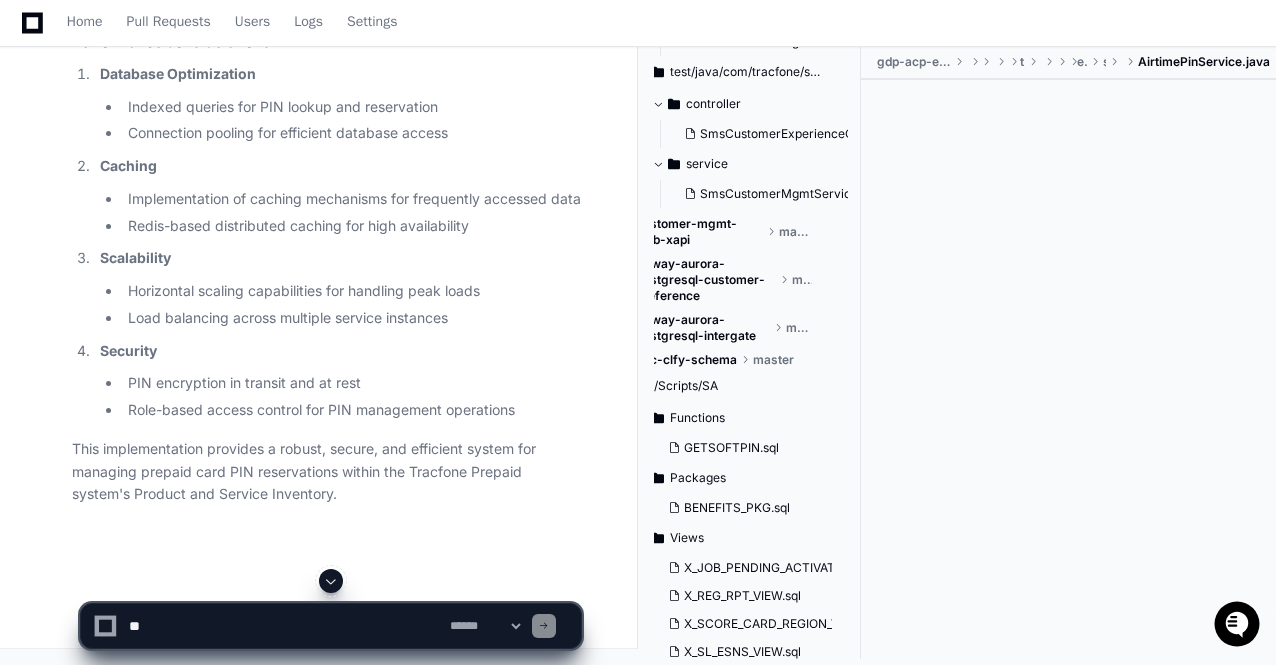 click on "poc-clfy-schema" 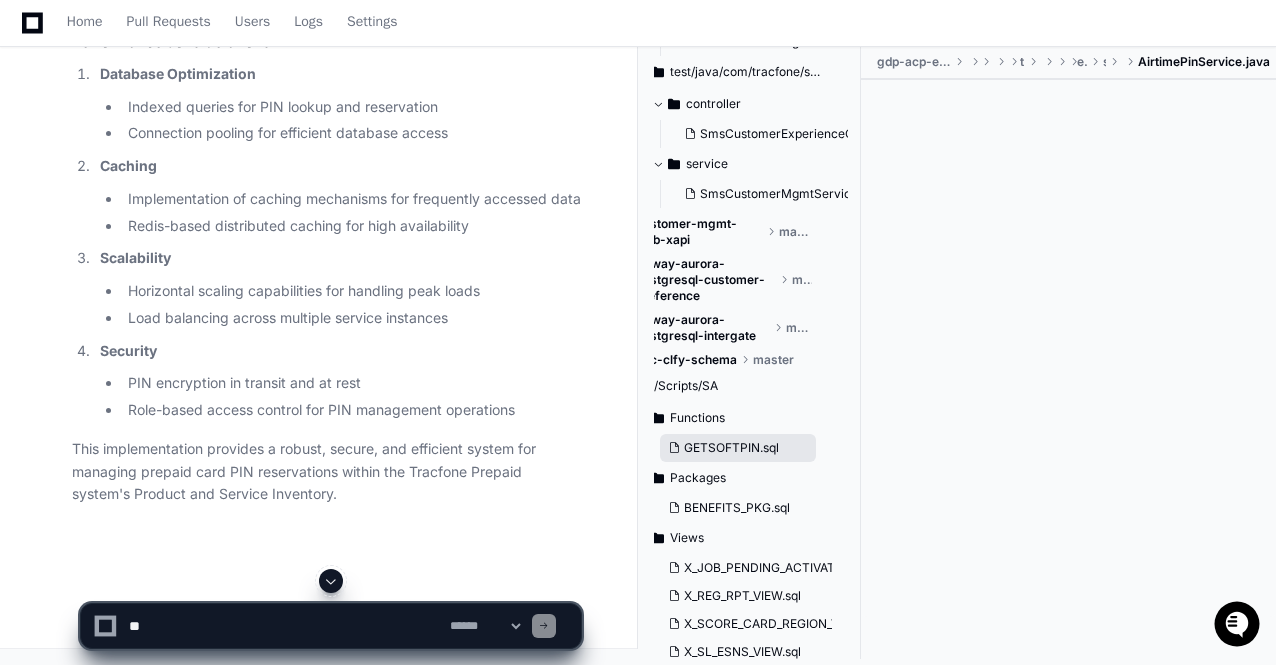 click on "GETSOFTPIN.sql" 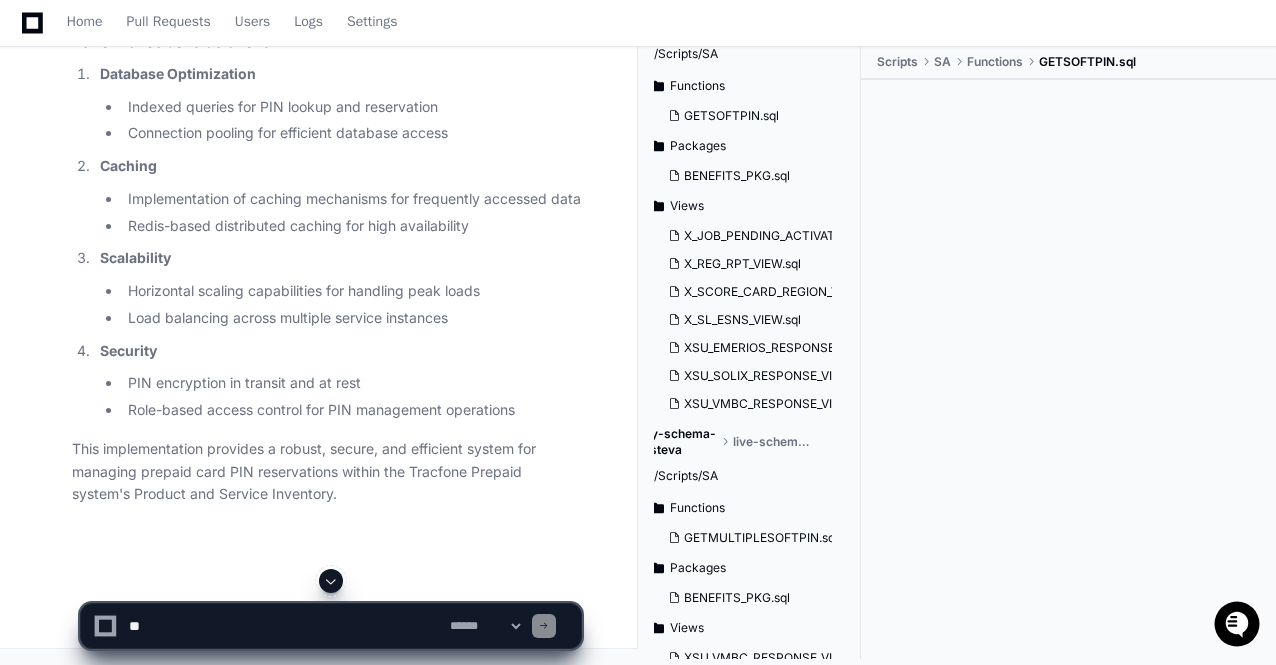 scroll, scrollTop: 2548, scrollLeft: 34, axis: both 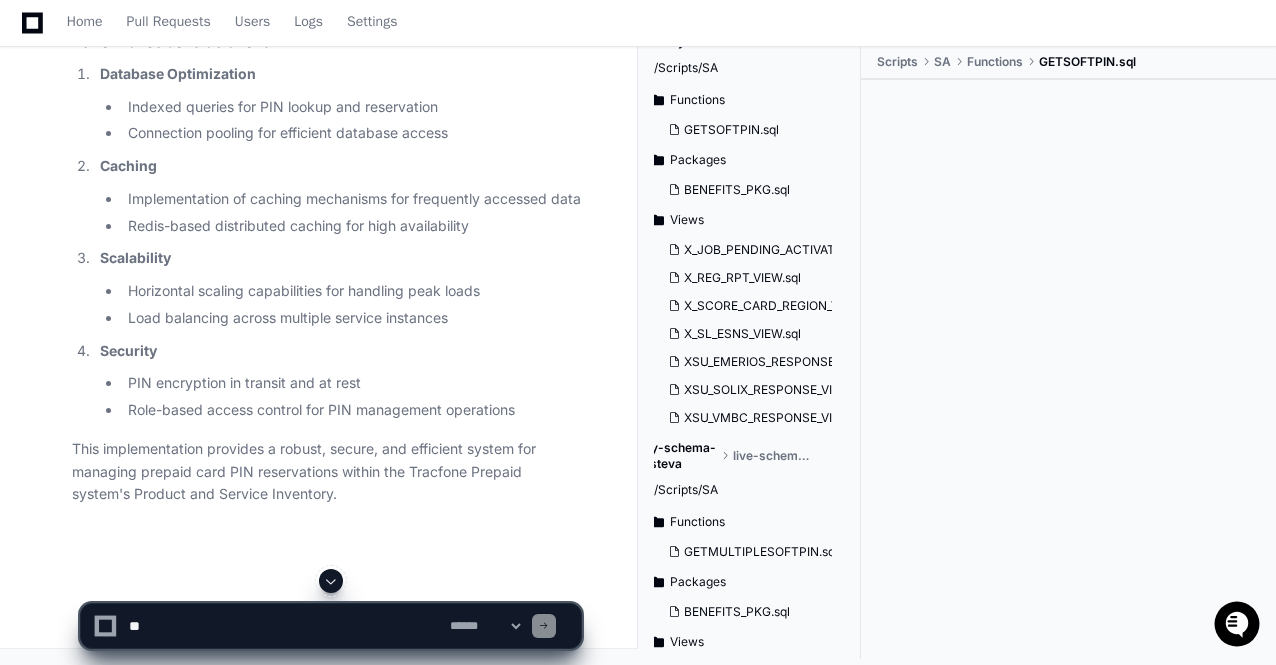 click on "Security" 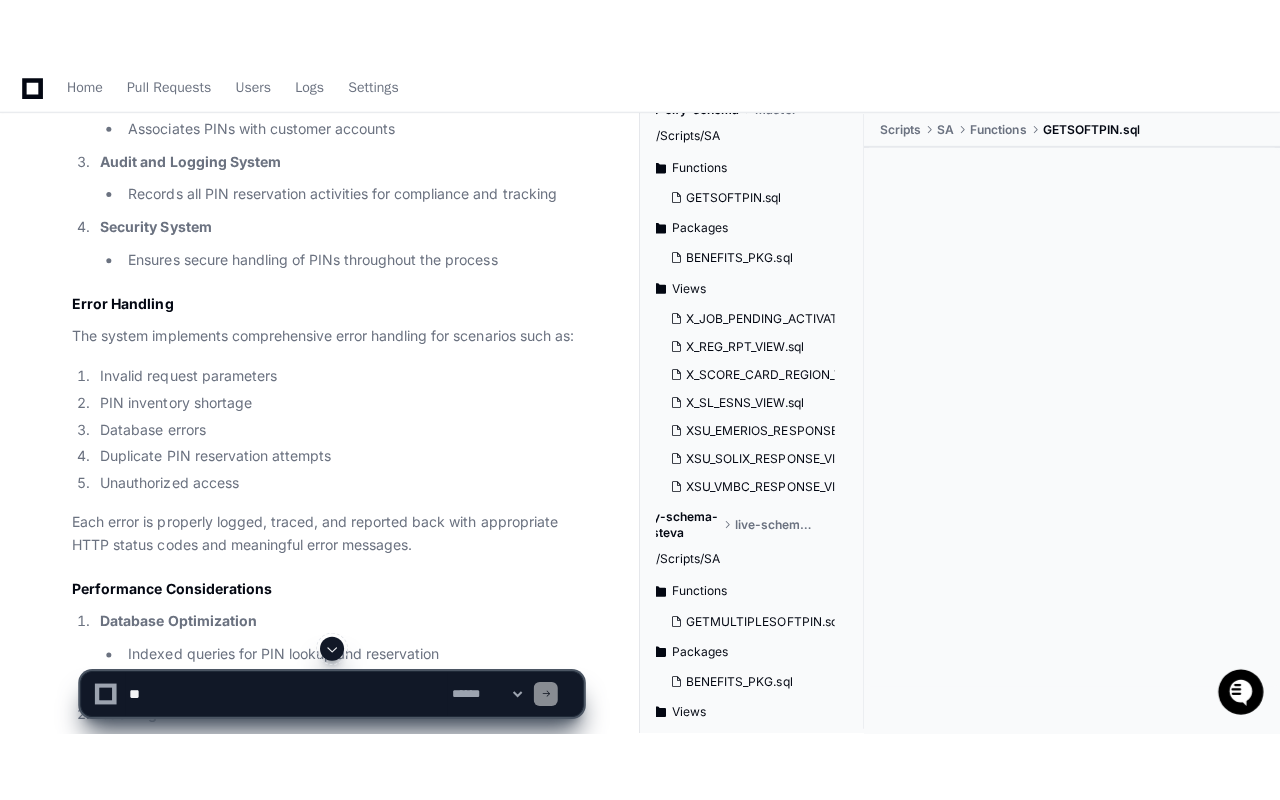 scroll, scrollTop: 7646, scrollLeft: 0, axis: vertical 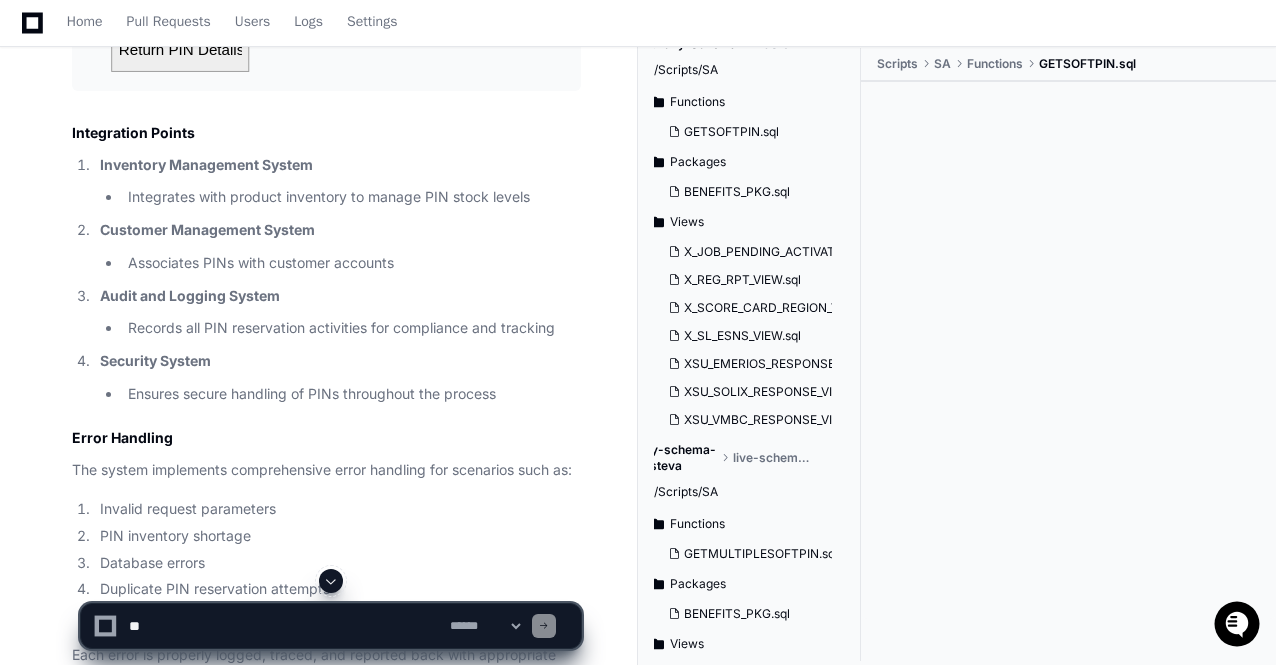 click on "poc-clfy-schema" 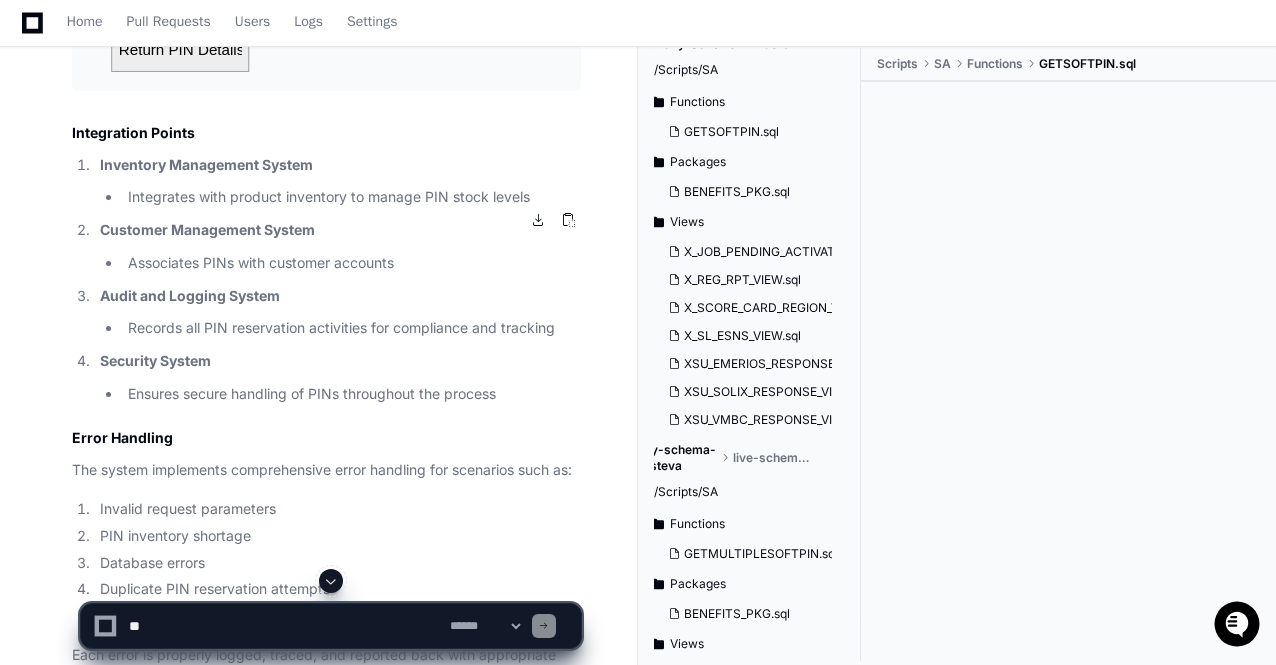 click 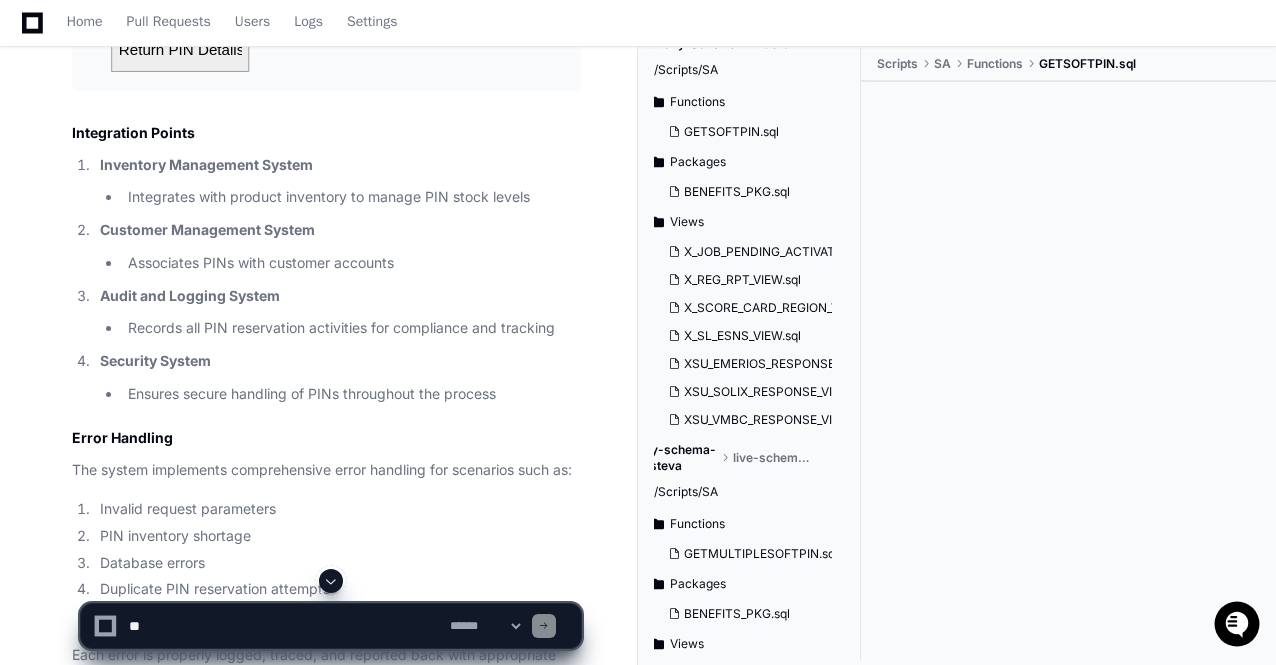 scroll, scrollTop: 2498, scrollLeft: 34, axis: both 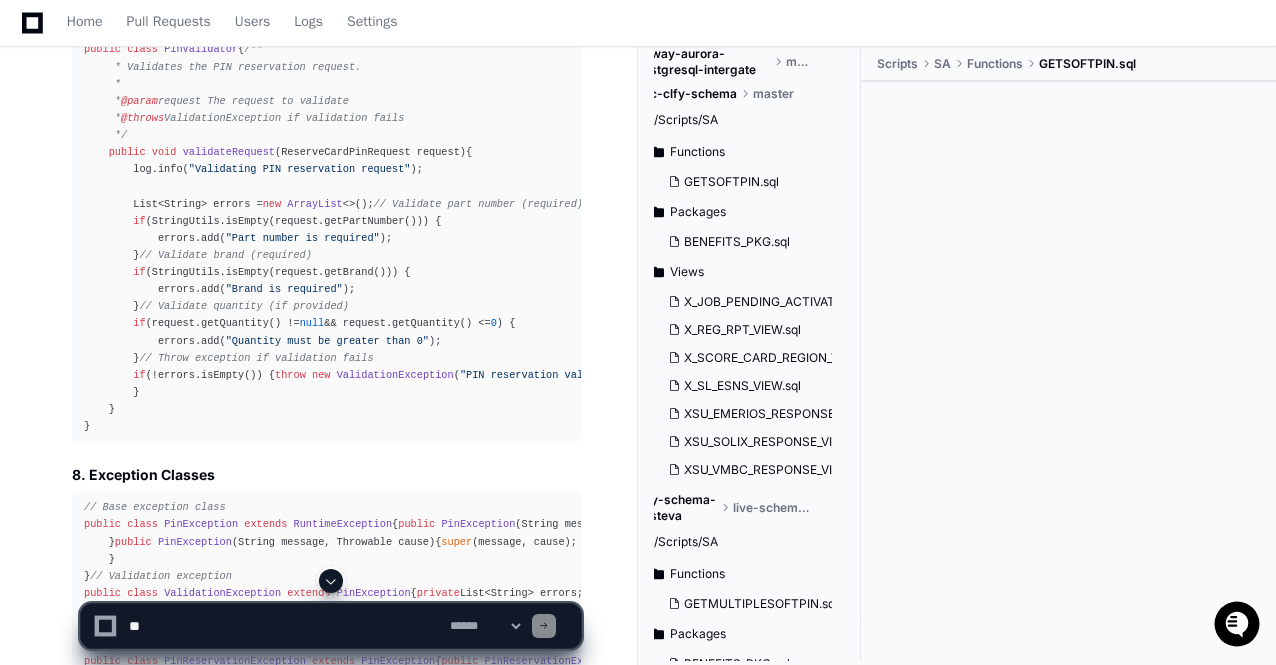 drag, startPoint x: 867, startPoint y: 529, endPoint x: 704, endPoint y: 83, distance: 474.8526 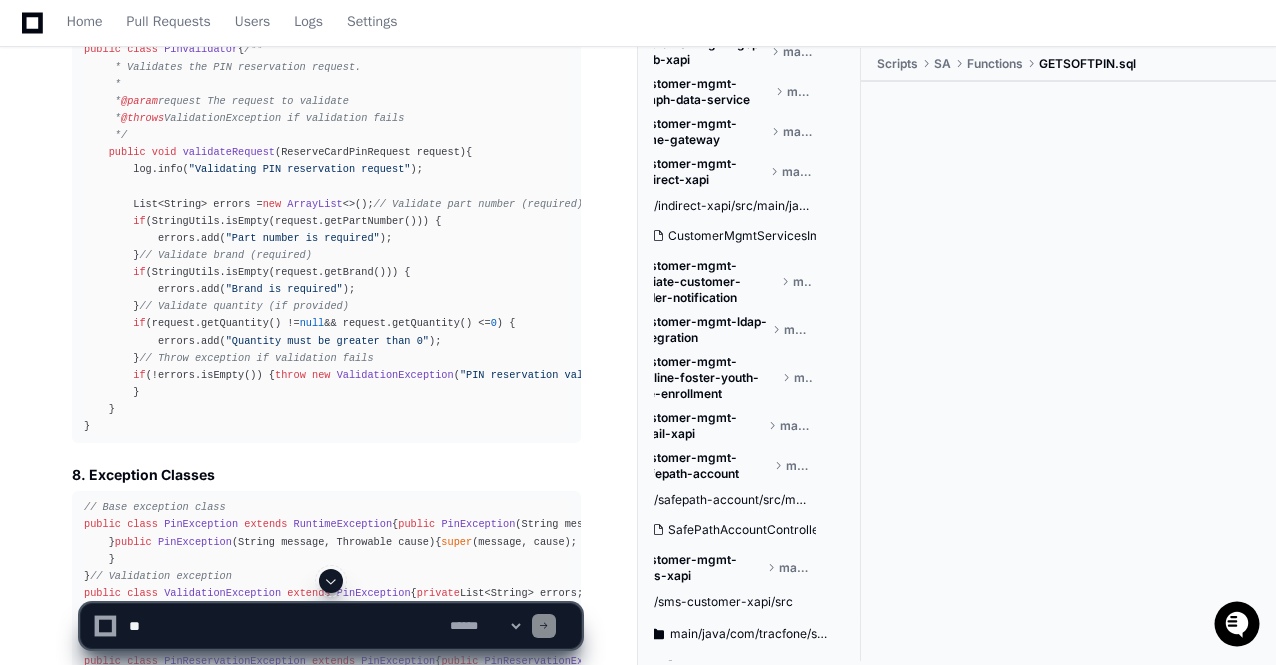 scroll, scrollTop: 1390, scrollLeft: 34, axis: both 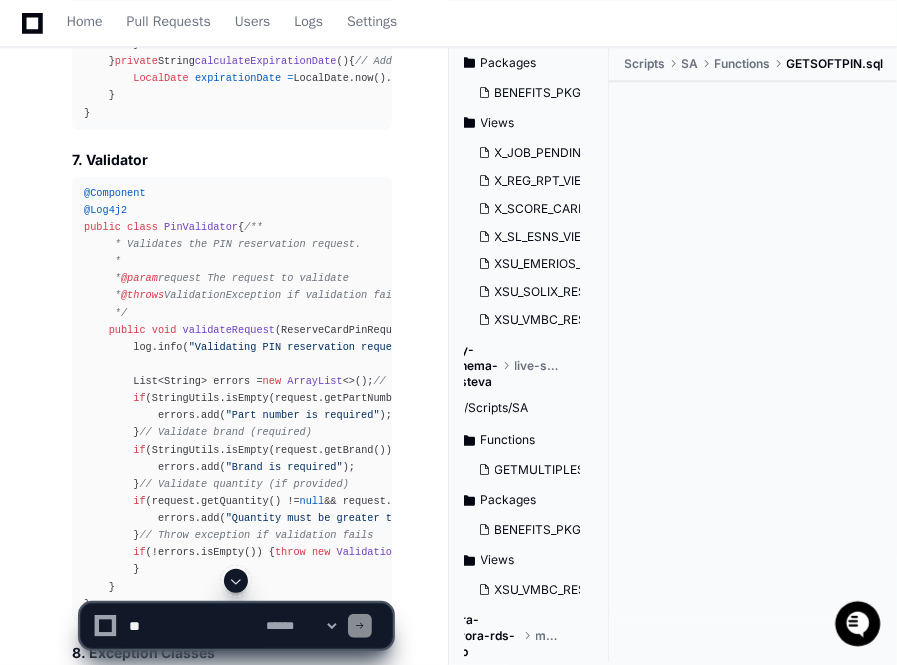 click on "public   interface   PinRepository  {
/**
* Reserves a PIN from inventory based on part number and other criteria.
*
*  @param  partNumber Part number for the PIN
*  @param  inventoryBinId Inventory bin ID (optional)
*  @param  consumer Consumer ID (optional)
*  @return  The reserved CardPin object
*/
CardPin  reservePin (String partNumber, String inventoryBinId, String consumer) ;
/**
* Finds a PIN by its identifier.
*
*  @param  pinId The PIN identifier
*  @return  The CardPin object if found, null otherwise
*/
CardPin  findPinById (String pinId) ;
}" 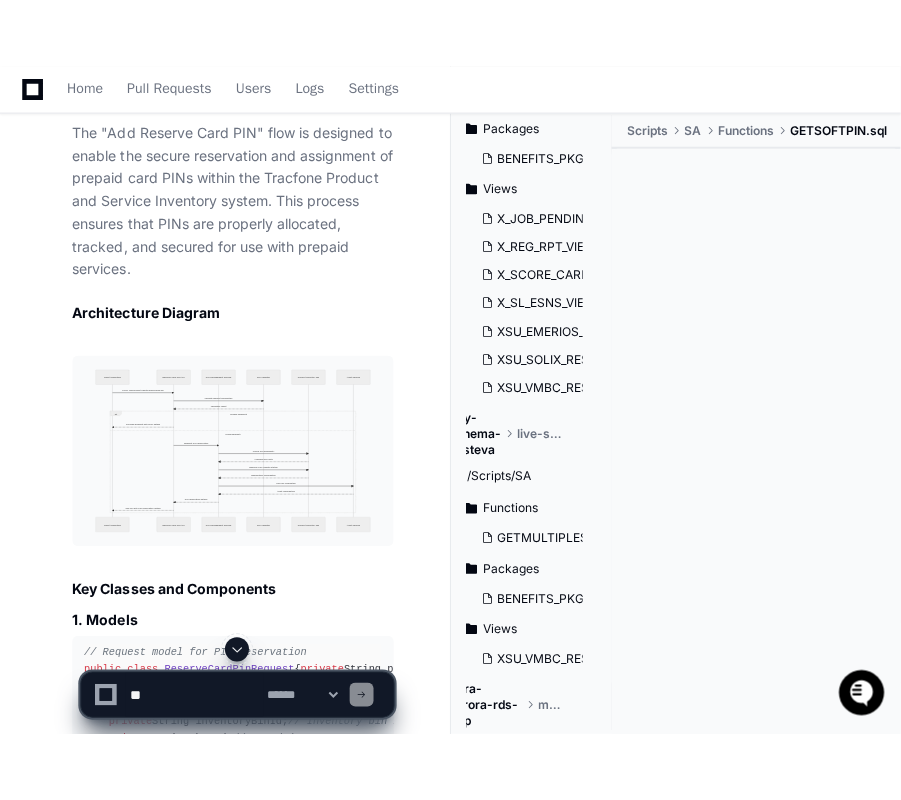 scroll, scrollTop: 1120, scrollLeft: 0, axis: vertical 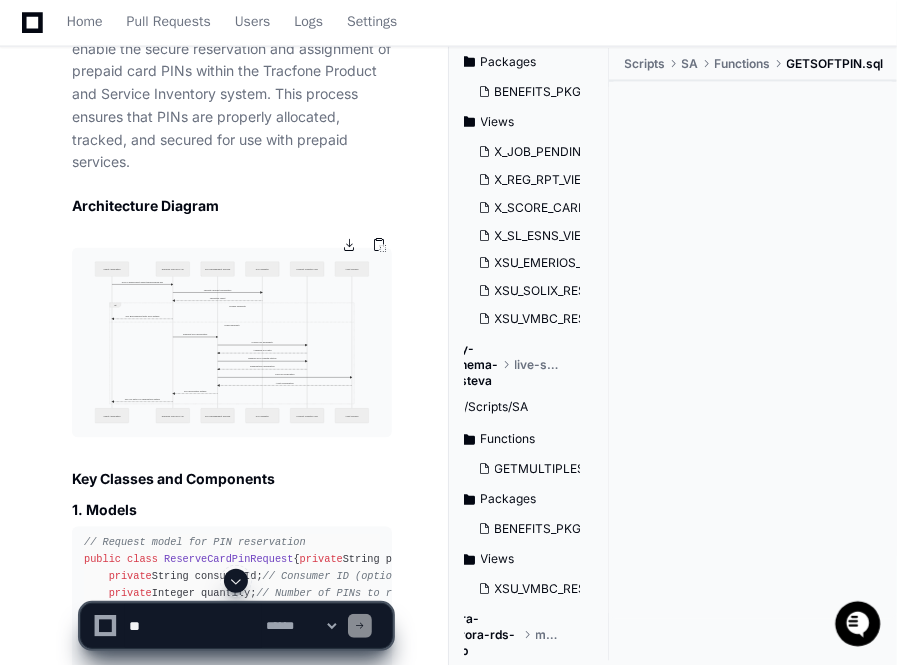 click 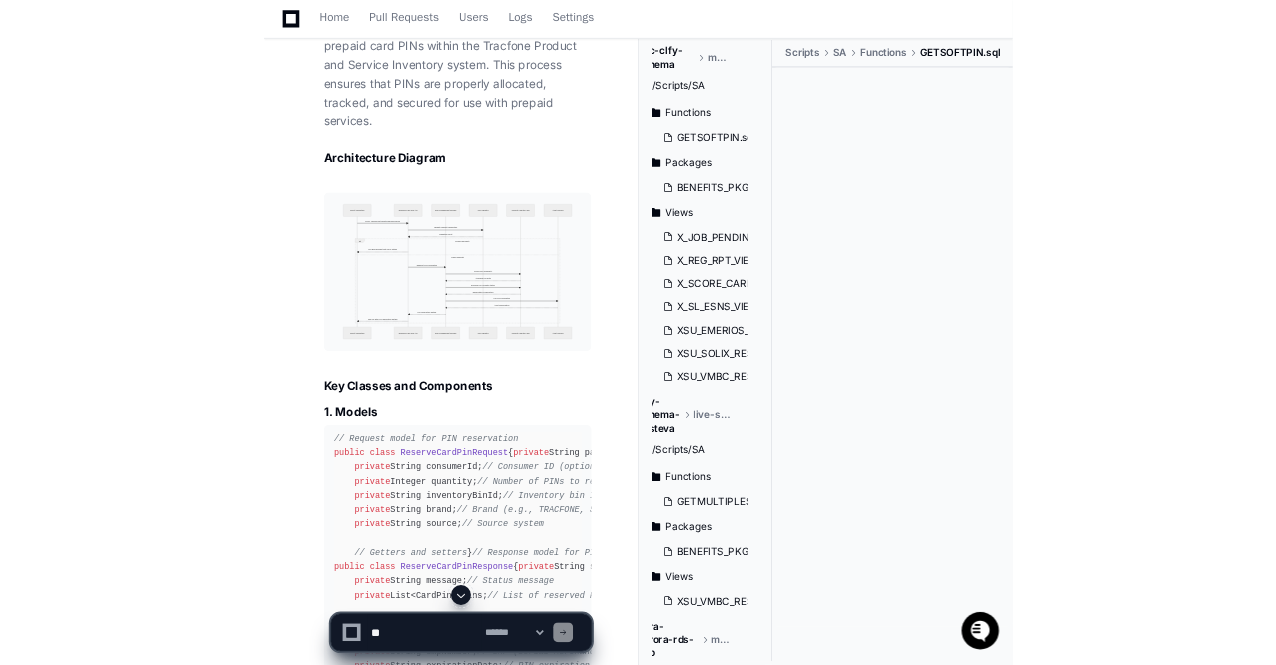 scroll, scrollTop: 2498, scrollLeft: 34, axis: both 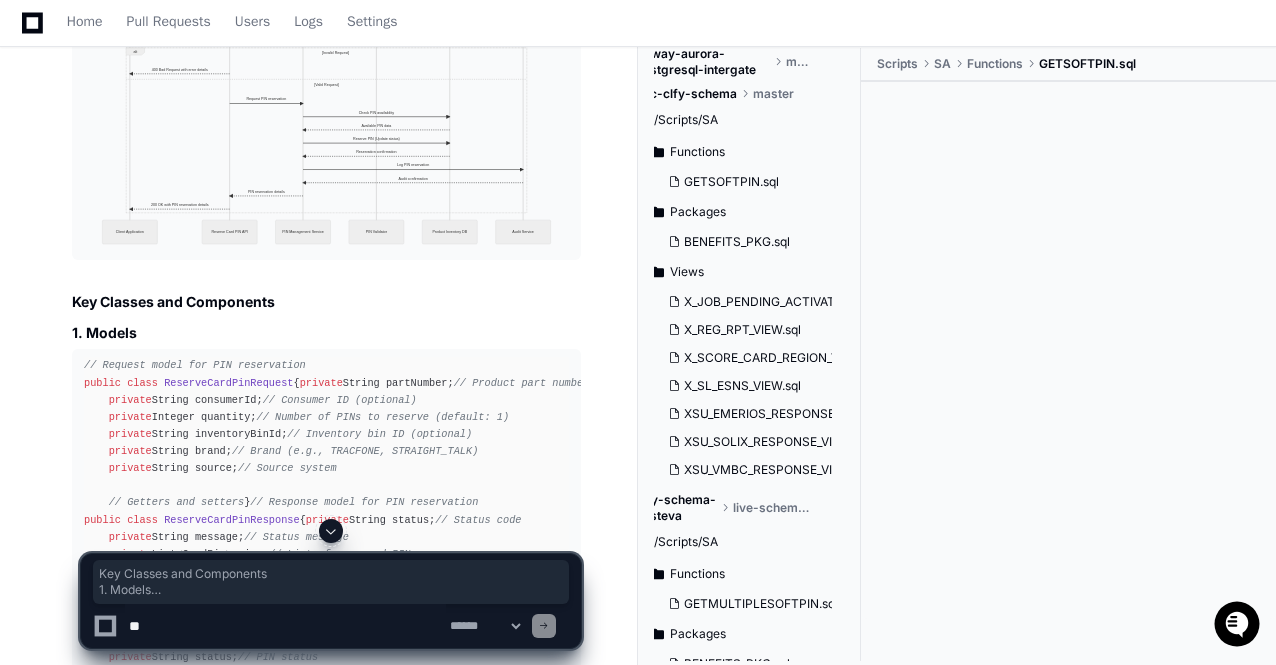 drag, startPoint x: 70, startPoint y: 302, endPoint x: 304, endPoint y: 434, distance: 268.66336 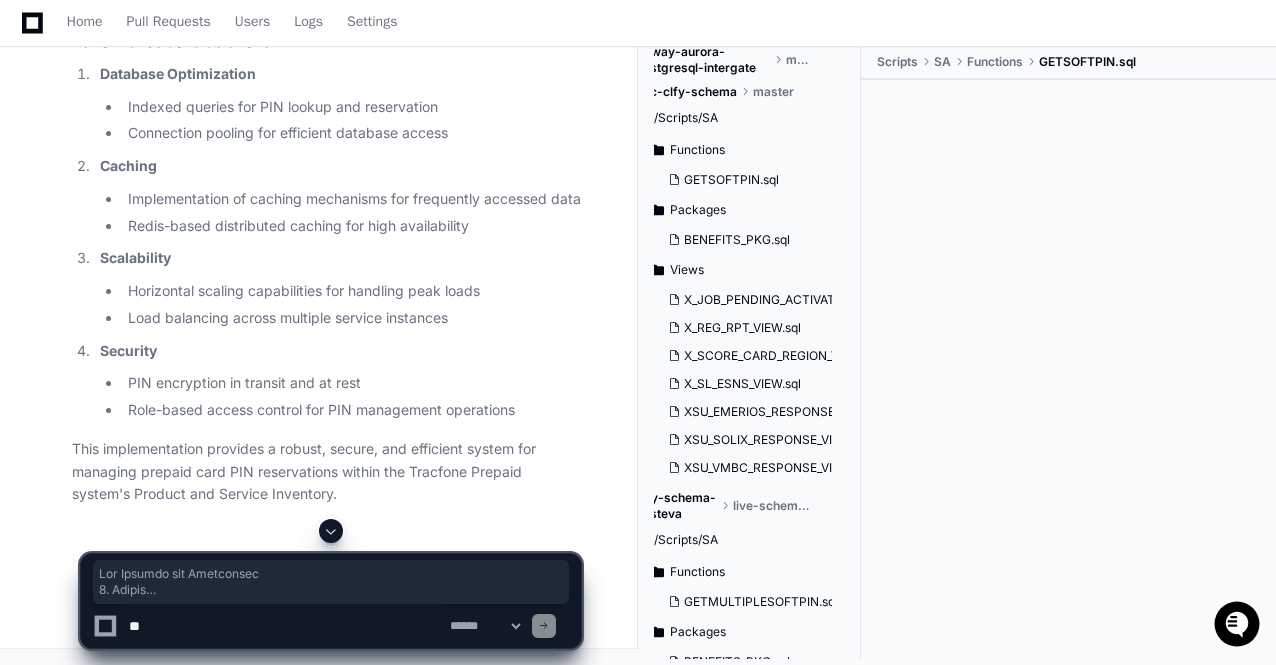scroll, scrollTop: 9770, scrollLeft: 0, axis: vertical 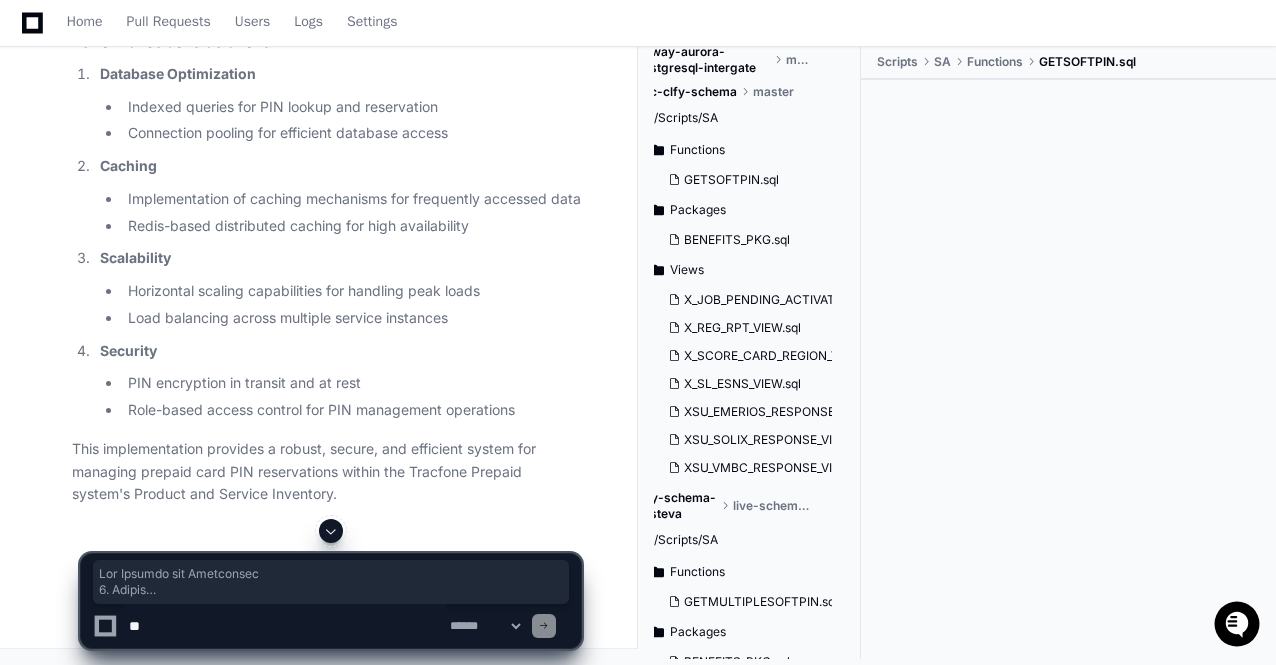 copy on "Key Classes and Components
1. Models
// Request model for PIN reservation
public   class   ReserveCardPinRequest  {
private  String partNumber;          // Product part number
private  String consumerId;          // Consumer ID (optional)
private  Integer quantity;           // Number of PINs to reserve (default: 1)
private  String inventoryBinId;      // Inventory bin ID (optional)
private  String brand;               // Brand (e.g., TRACFONE, STRAIGHT_TALK)
private  String source;              // Source system
// Getters and setters
}
// Response model for PIN reservation
public   class   ReserveCardPinResponse  {
private  String status;              // Status code
private  String message;             // Status message
private  List<CardPin> pins;         // List of reserved PINs
// Getters and setters
}
// PIN details model
public   class   CardPin  {
private  String softPin;             // The actual PIN
private  S..." 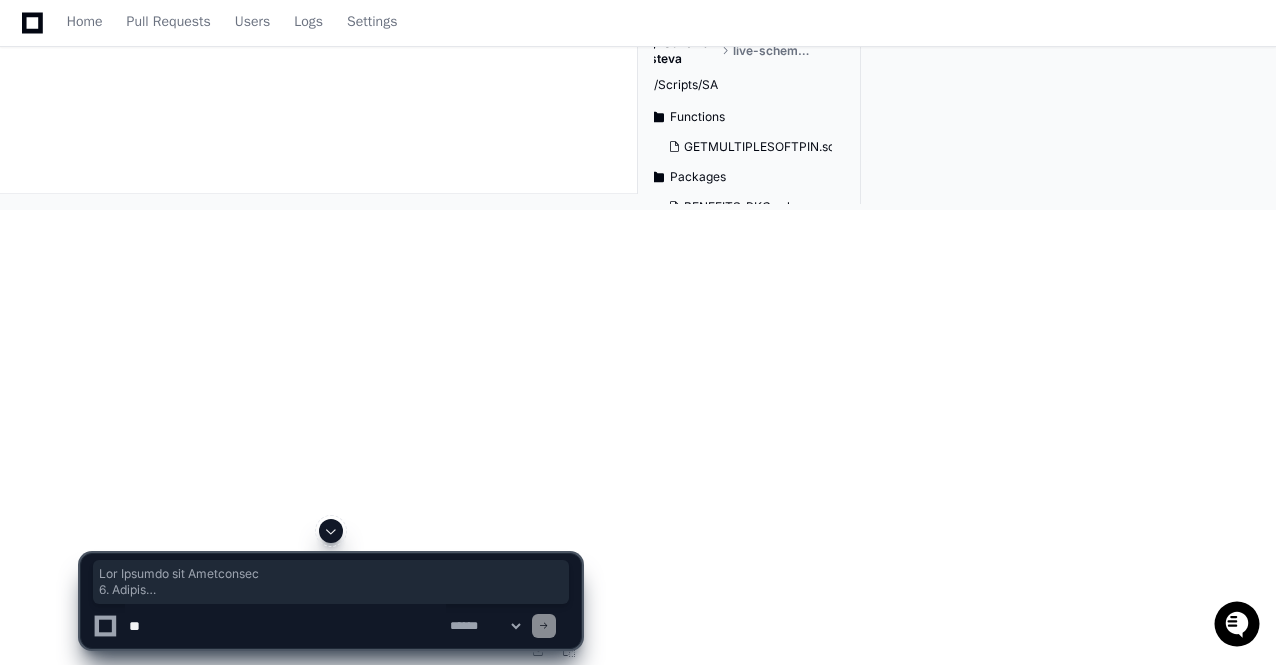 click 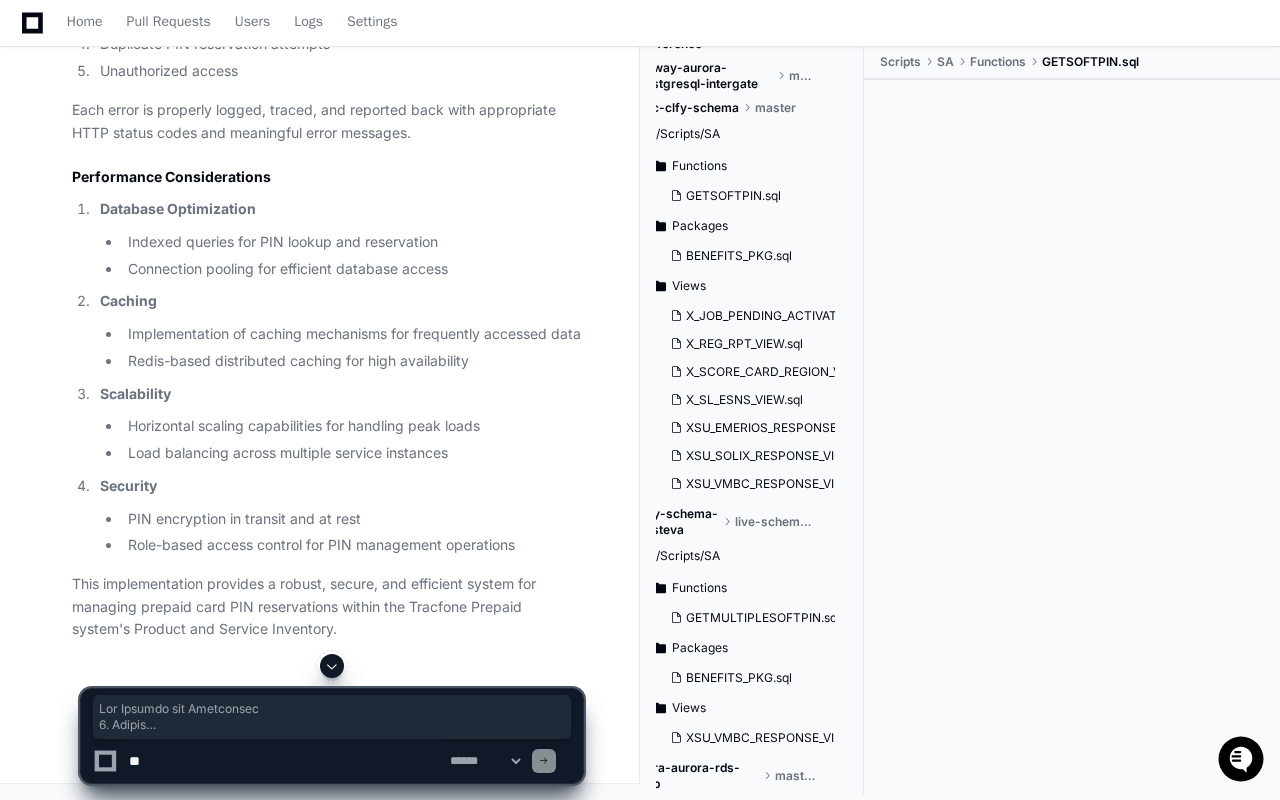 copy on "Key Classes and Components
1. Models
// Request model for PIN reservation
public   class   ReserveCardPinRequest  {
private  String partNumber;          // Product part number
private  String consumerId;          // Consumer ID (optional)
private  Integer quantity;           // Number of PINs to reserve (default: 1)
private  String inventoryBinId;      // Inventory bin ID (optional)
private  String brand;               // Brand (e.g., TRACFONE, STRAIGHT_TALK)
private  String source;              // Source system
// Getters and setters
}
// Response model for PIN reservation
public   class   ReserveCardPinResponse  {
private  String status;              // Status code
private  String message;             // Status message
private  List<CardPin> pins;         // List of reserved PINs
// Getters and setters
}
// PIN details model
public   class   CardPin  {
private  String softPin;             // The actual PIN
private  S..." 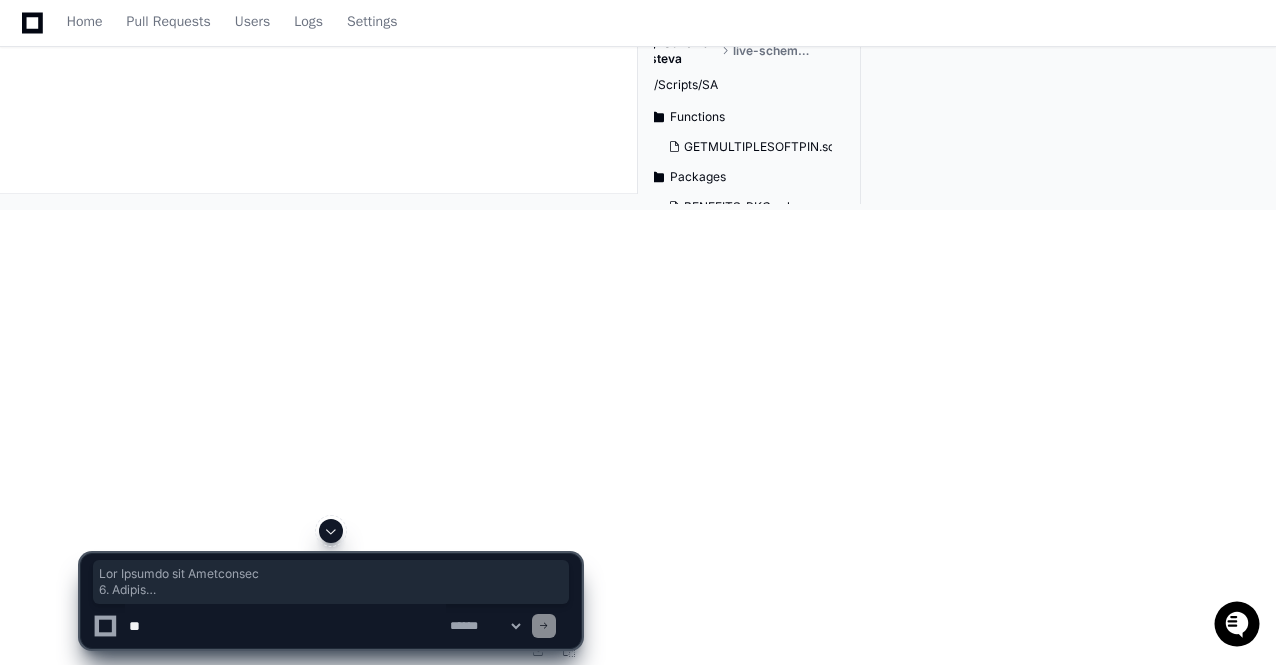 click 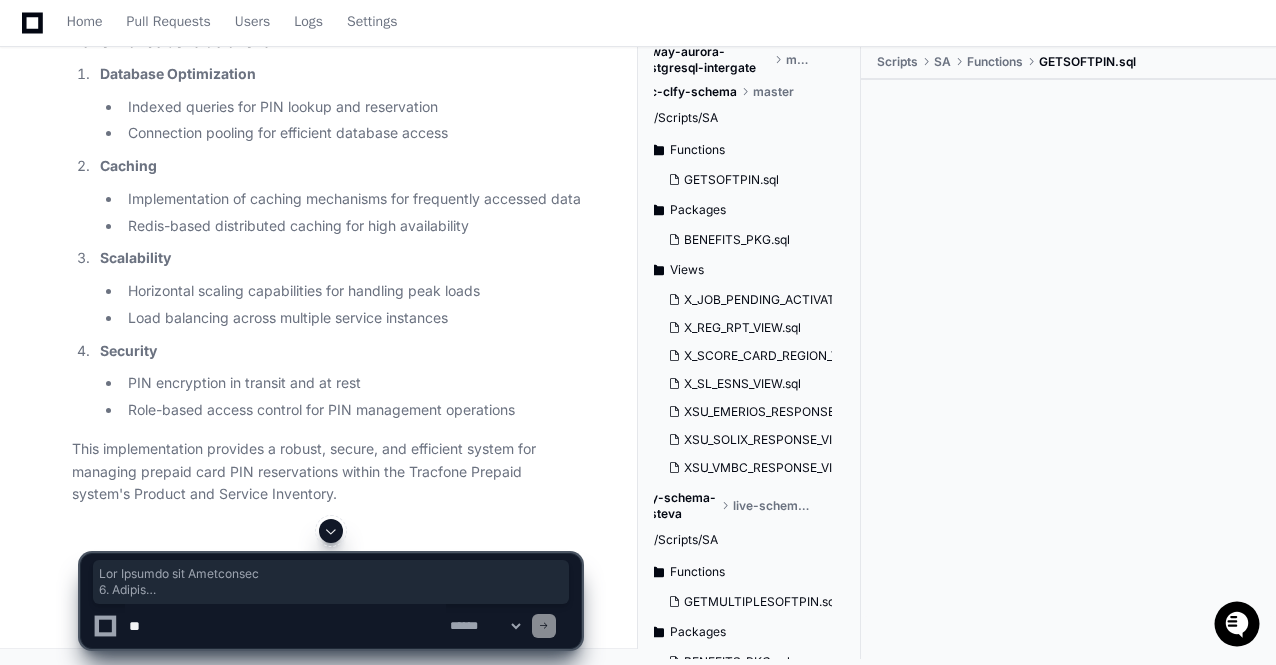 click on "Based on my research of the Tracfone codebase, I'll now create a comprehensive flow for "Add Reserve Card Pin" in the Tracfone Prepaid system for Product and Service Inventory.
Add Reserve Card PIN Flow for Tracfone Prepaid System
Overview
The "Add Reserve Card PIN" flow is designed to enable the secure reservation and assignment of prepaid card PINs within the Tracfone Product and Service Inventory system. This process ensures that PINs are properly allocated, tracked, and secured for use with prepaid services.
Architecture Diagram
Key Classes and Components
1. Models
// Request model for PIN reservation
public   class   ReserveCardPinRequest  {
private  String partNumber;          // Product part number
private  String consumerId;          // Consumer ID (optional)
private  Integer quantity;           // Number of PINs to reserve (default: 1)
private  String inventoryBinId;      // Inventory bin ID (optional)
private  String brand;
private" 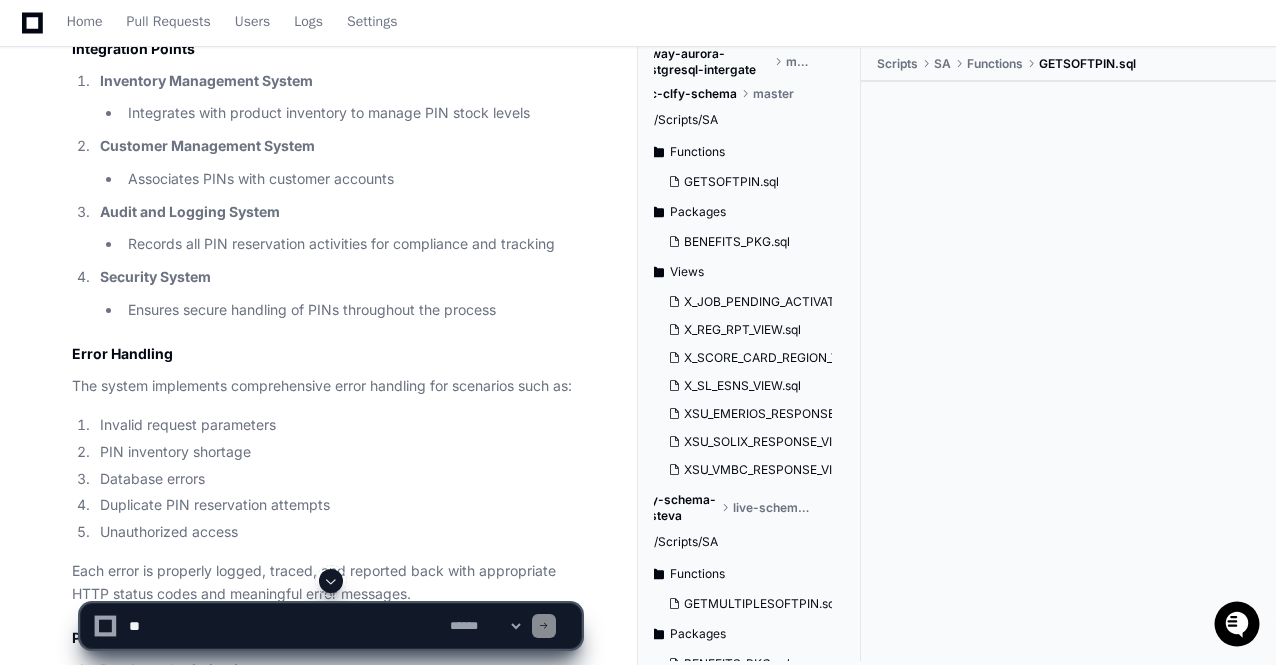 scroll, scrollTop: 7770, scrollLeft: 0, axis: vertical 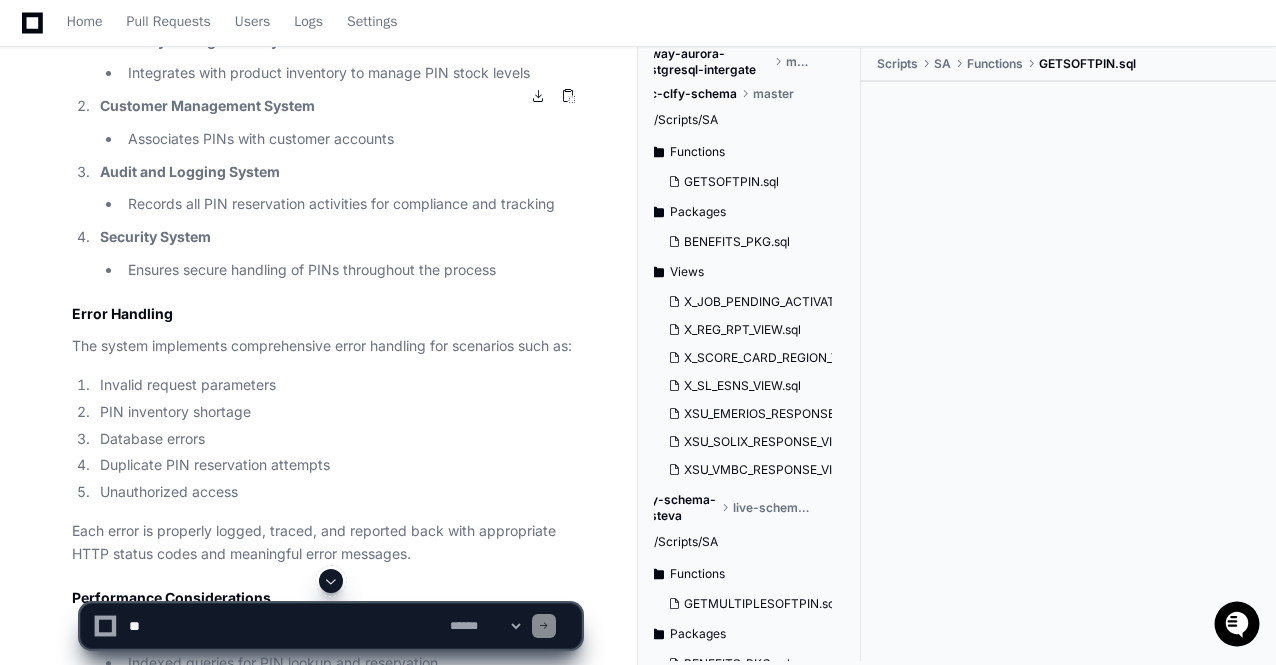 click 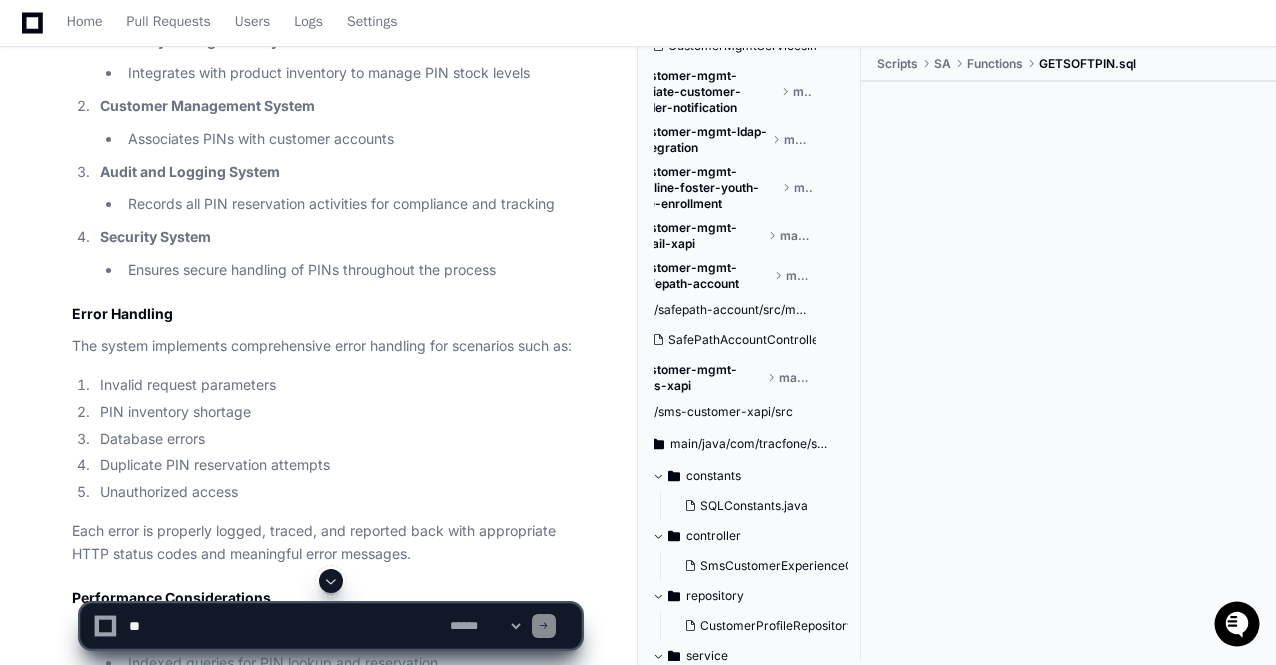 scroll, scrollTop: 1591, scrollLeft: 34, axis: both 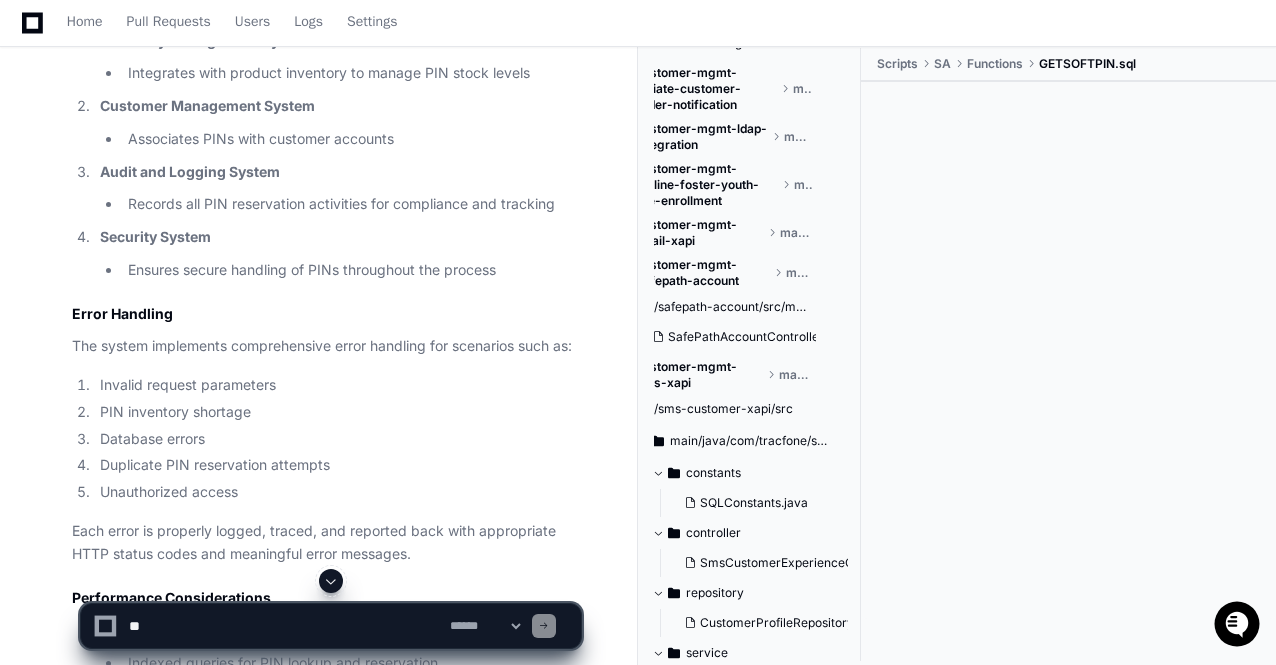 click on "customer-mgmt-sms-xapi" 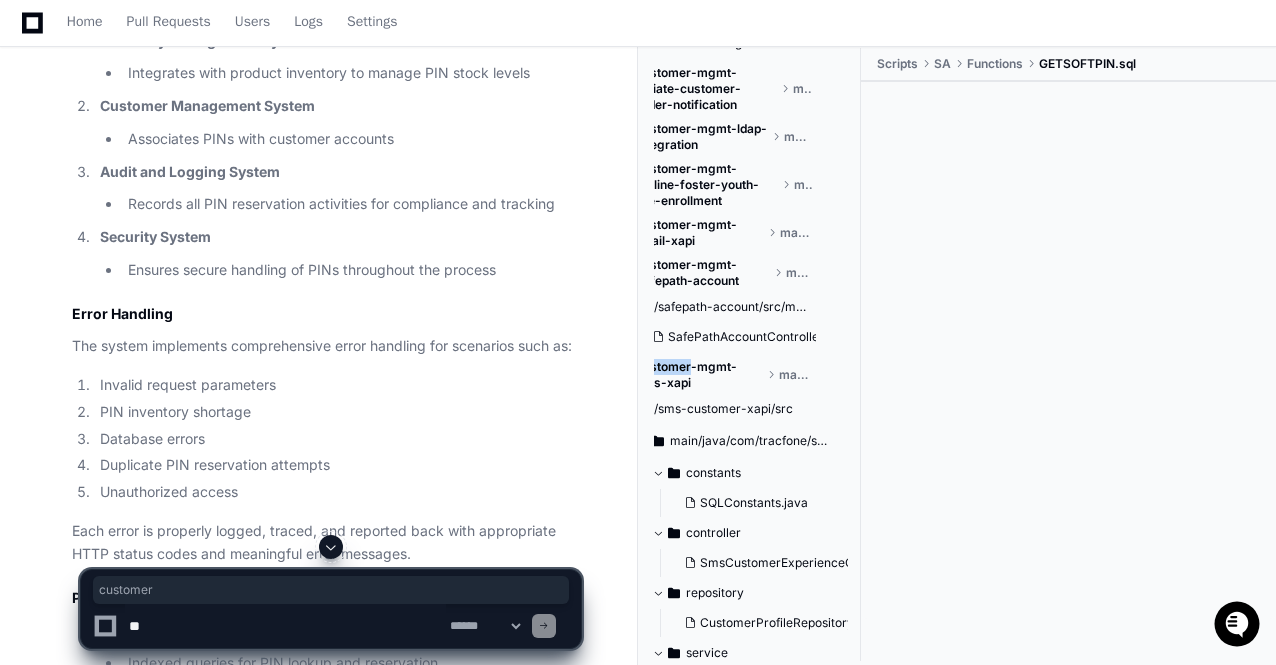 click on "customer-mgmt-sms-xapi" 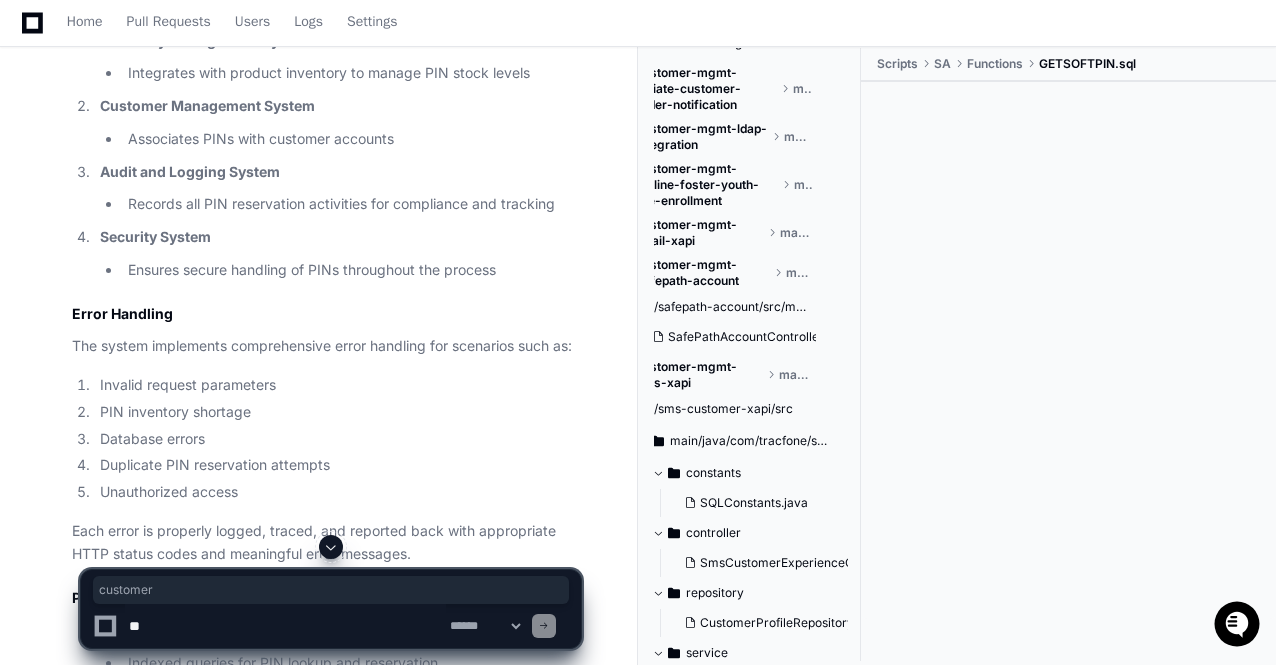 click on "master" 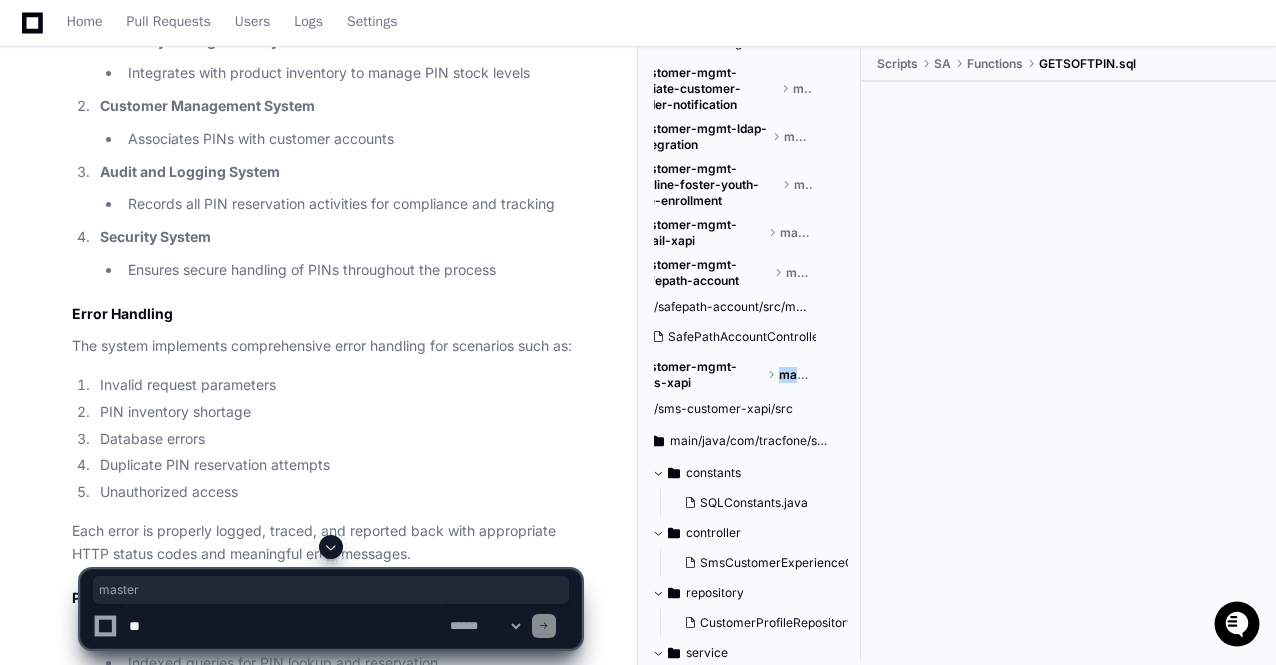 click on "master" 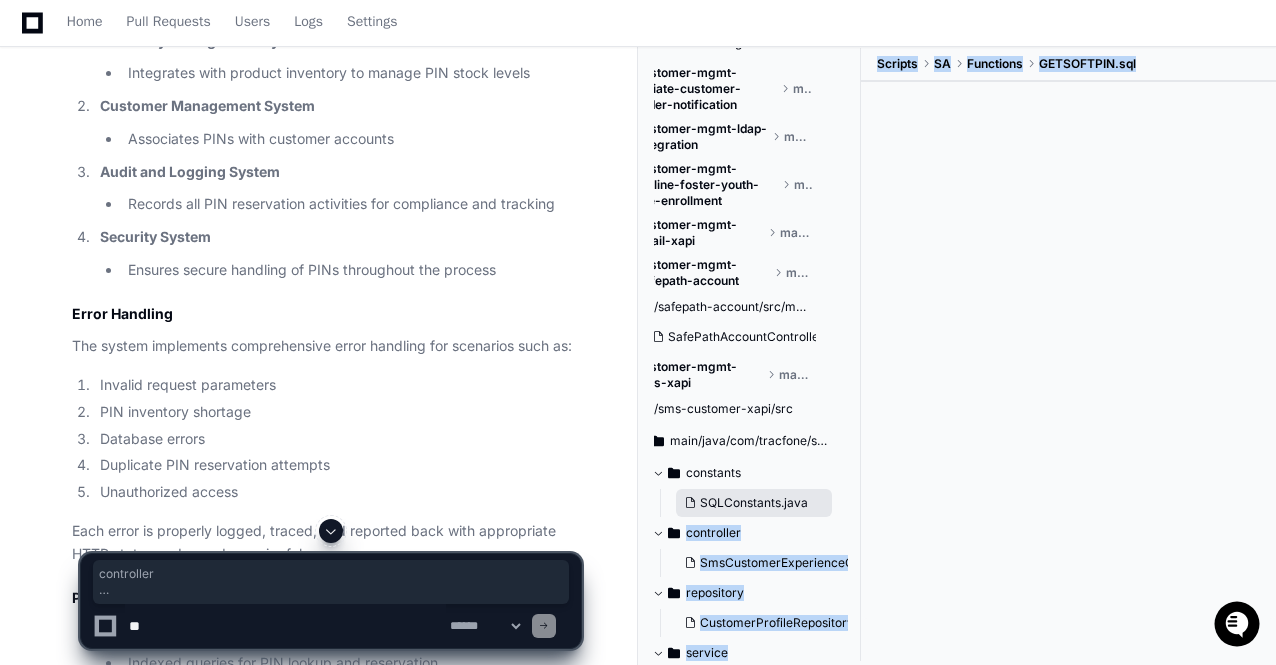 drag, startPoint x: 864, startPoint y: 405, endPoint x: 826, endPoint y: 505, distance: 106.97663 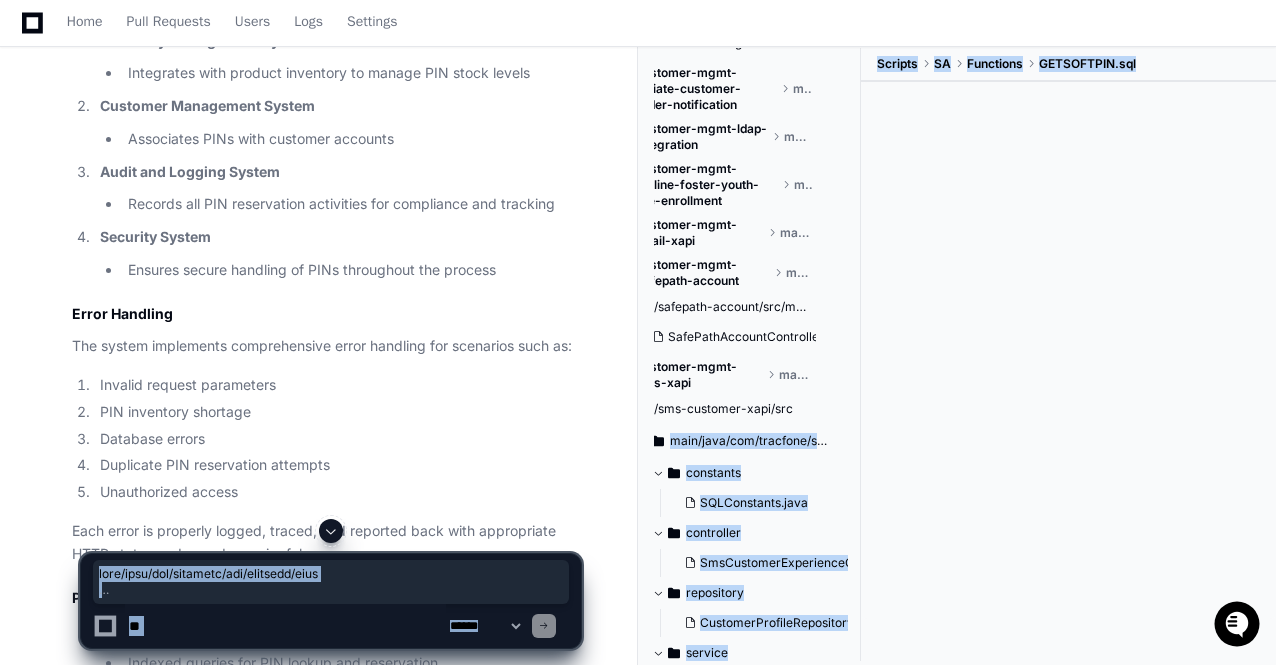 drag, startPoint x: 858, startPoint y: 440, endPoint x: 856, endPoint y: 561, distance: 121.016525 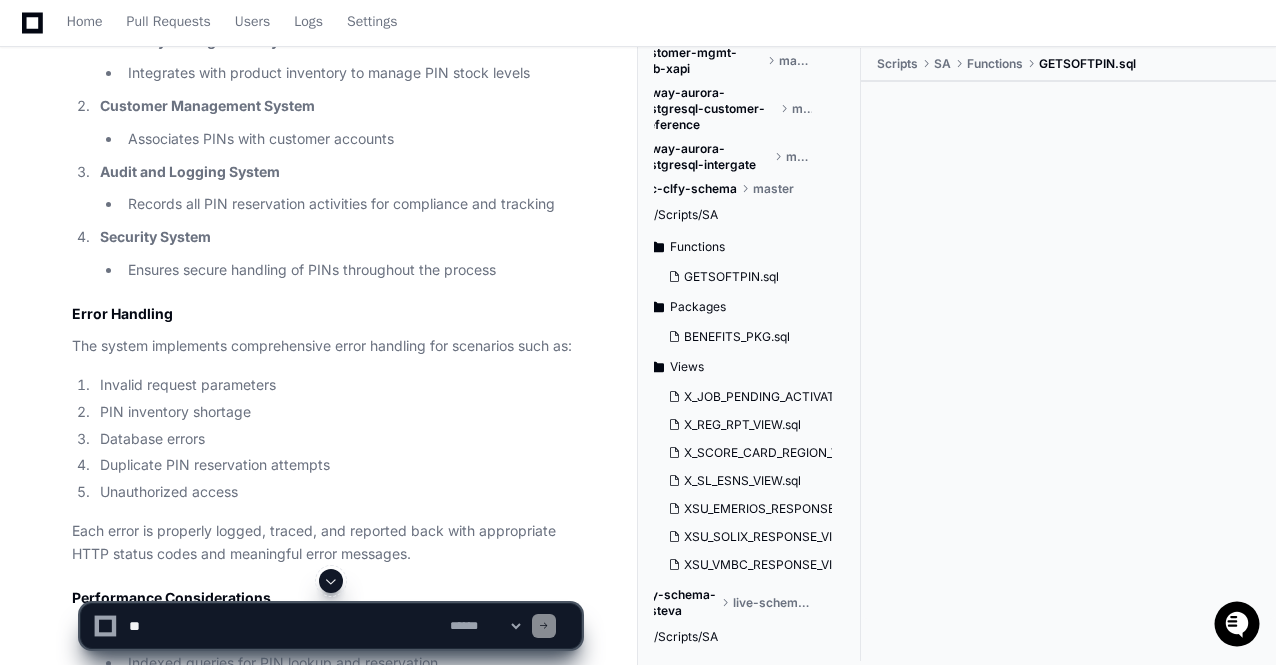 scroll, scrollTop: 2632, scrollLeft: 34, axis: both 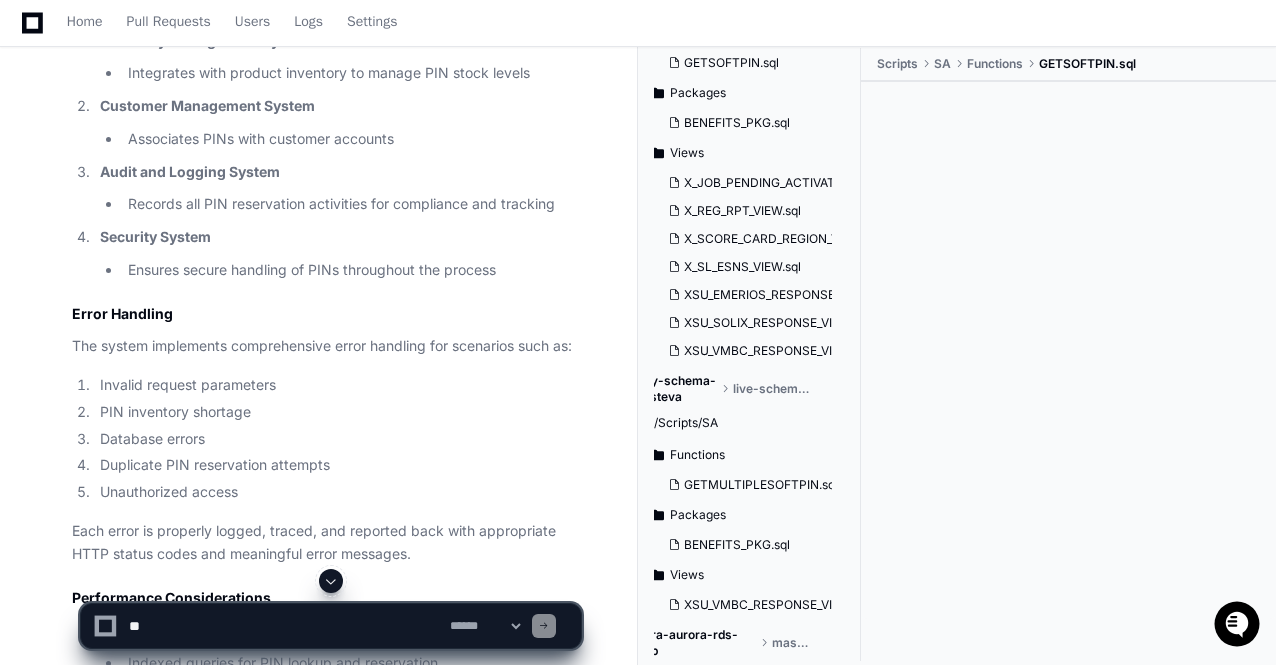 drag, startPoint x: 767, startPoint y: 657, endPoint x: 699, endPoint y: 655, distance: 68.0294 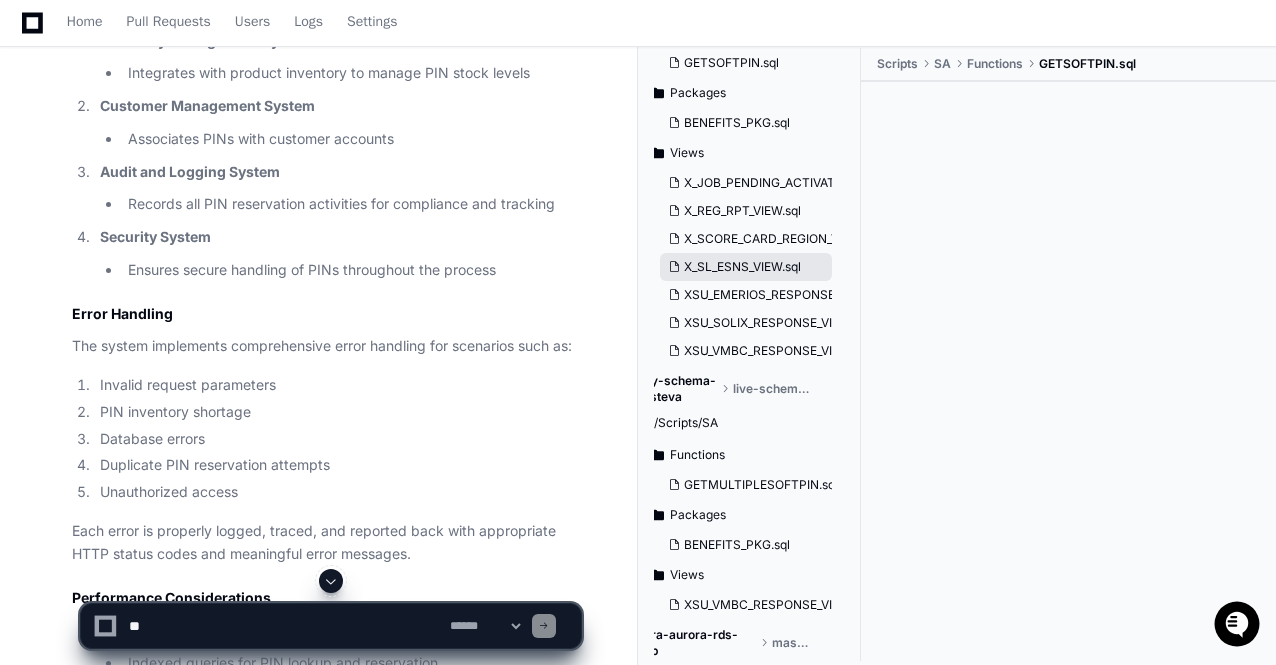 click on "X_SL_ESNS_VIEW.sql" 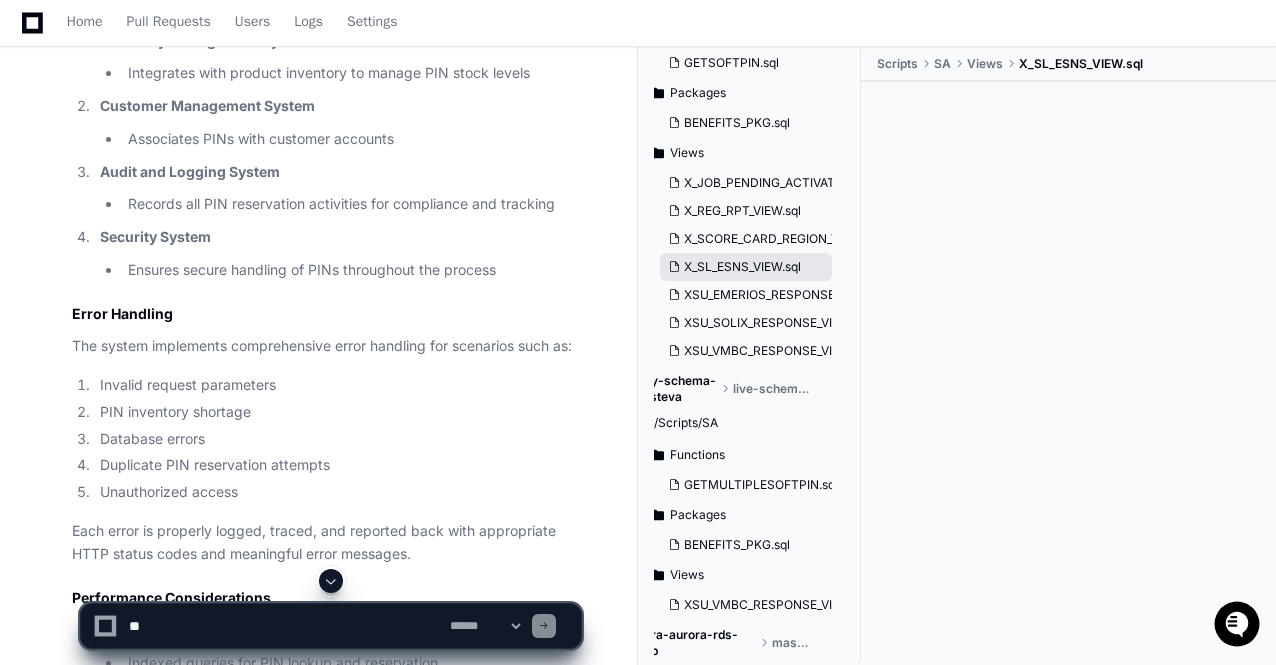 click on "X_SL_ESNS_VIEW.sql" 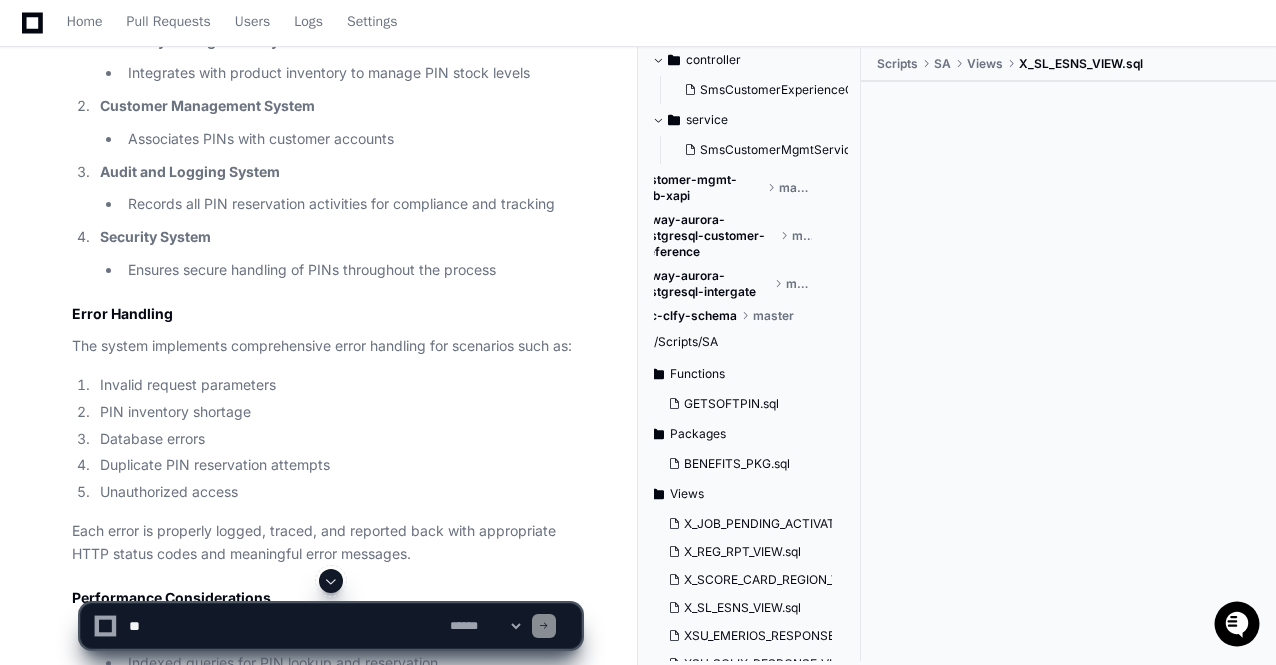 scroll, scrollTop: 2254, scrollLeft: 34, axis: both 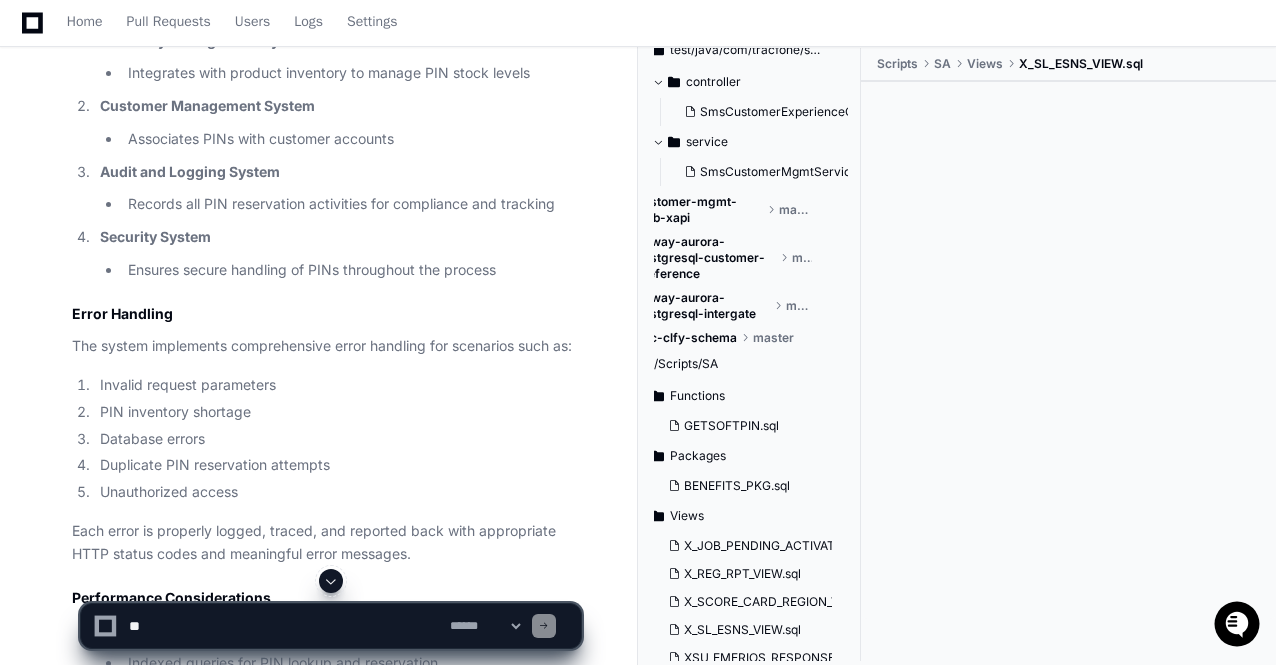 click on "flyway-aurora-postgresql-intergate" 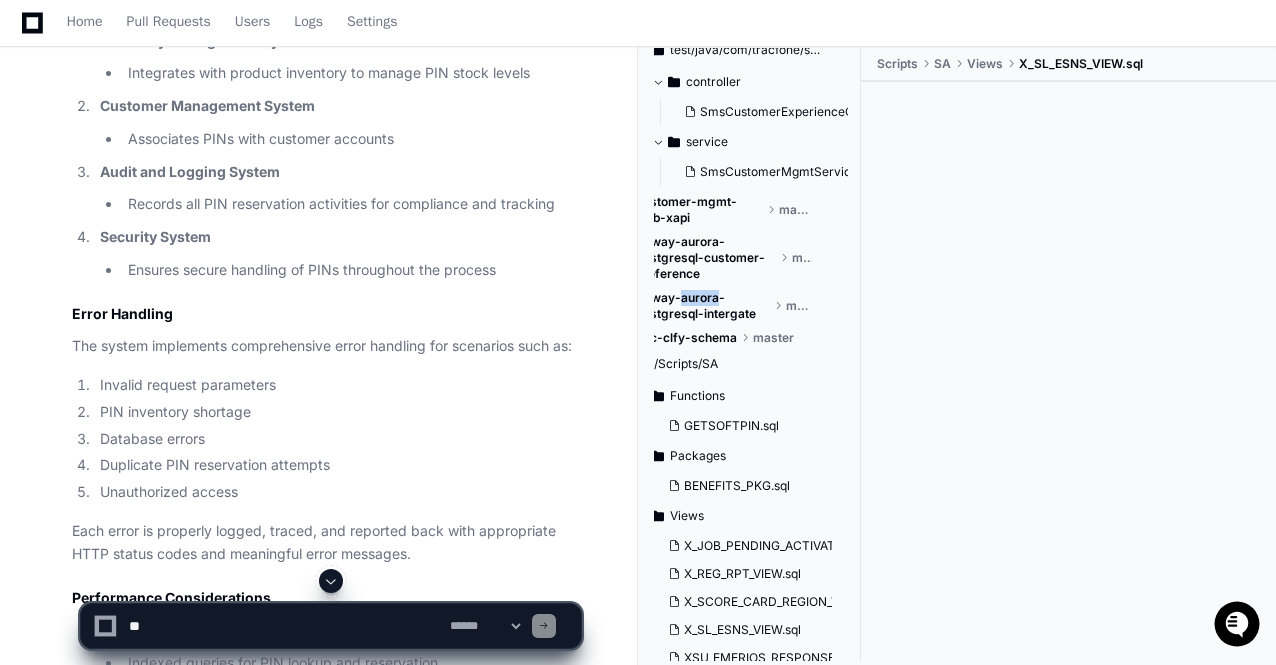 click on "flyway-aurora-postgresql-intergate" 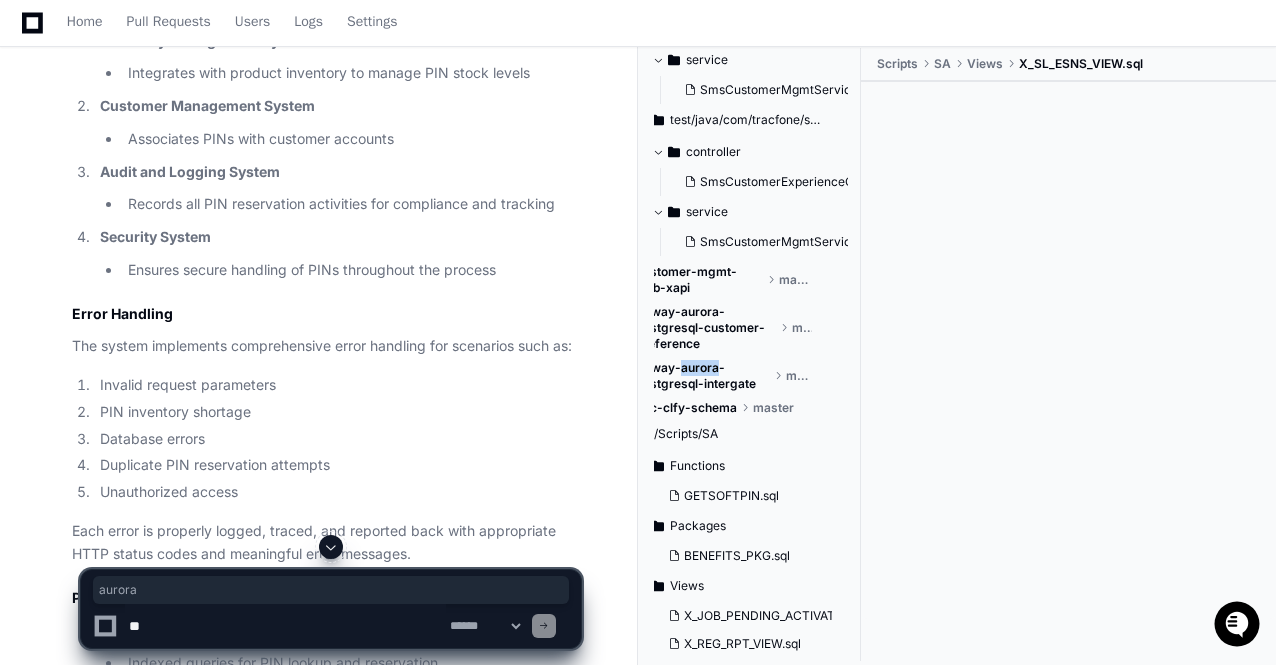 scroll, scrollTop: 2212, scrollLeft: 34, axis: both 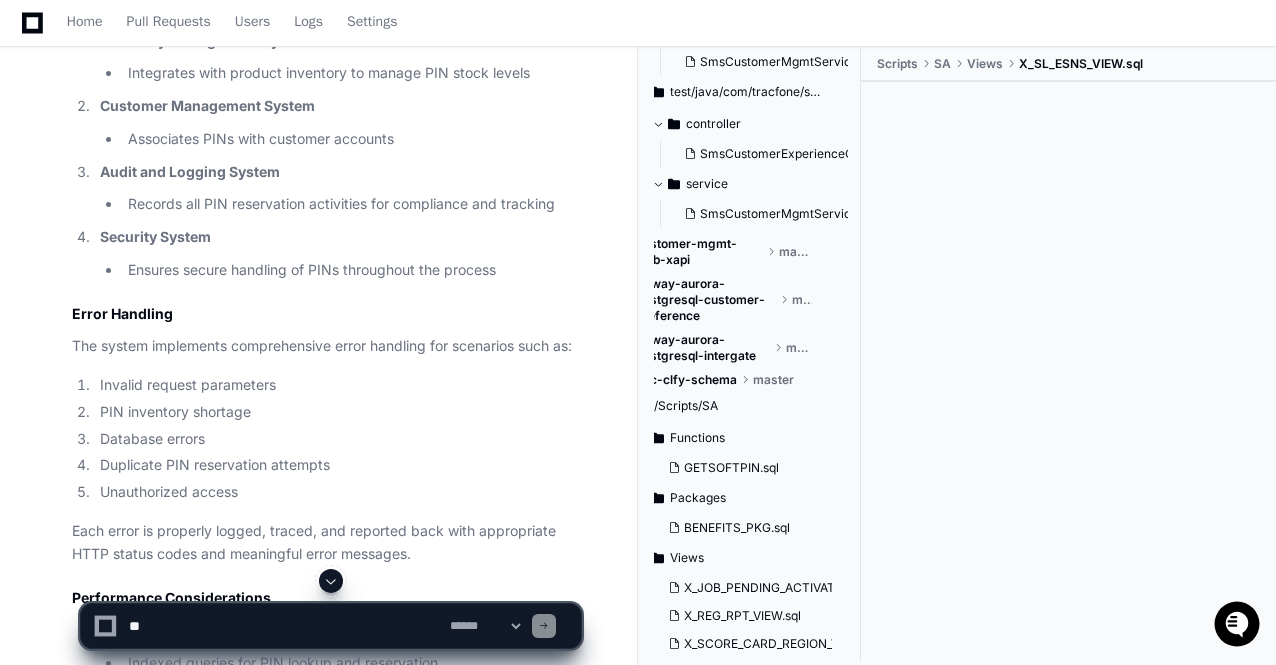 click on "poc-clfy-schema" 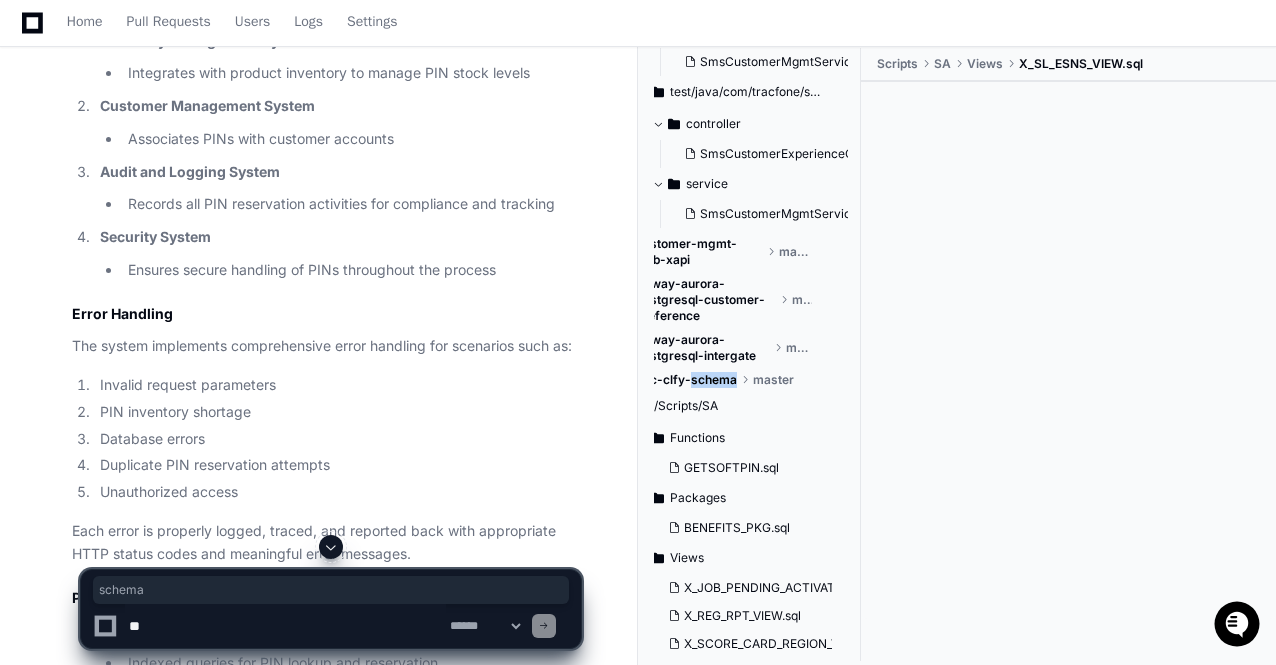 click on "poc-clfy-schema" 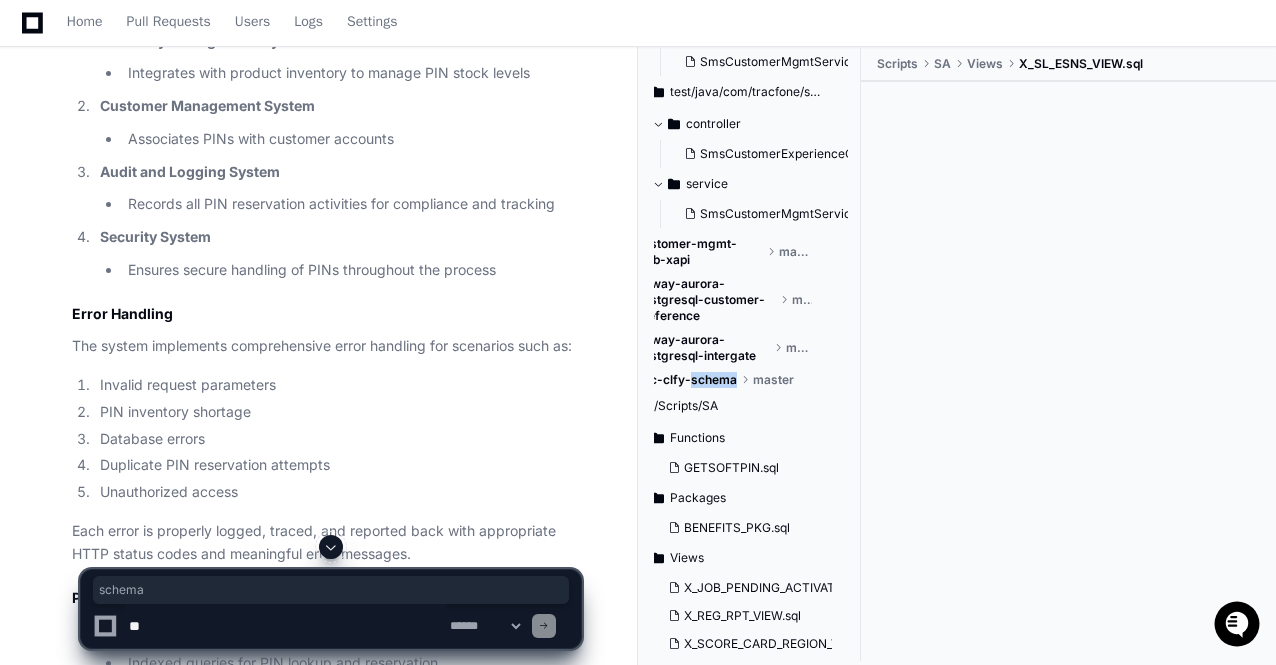 click on "poc-clfy-schema" 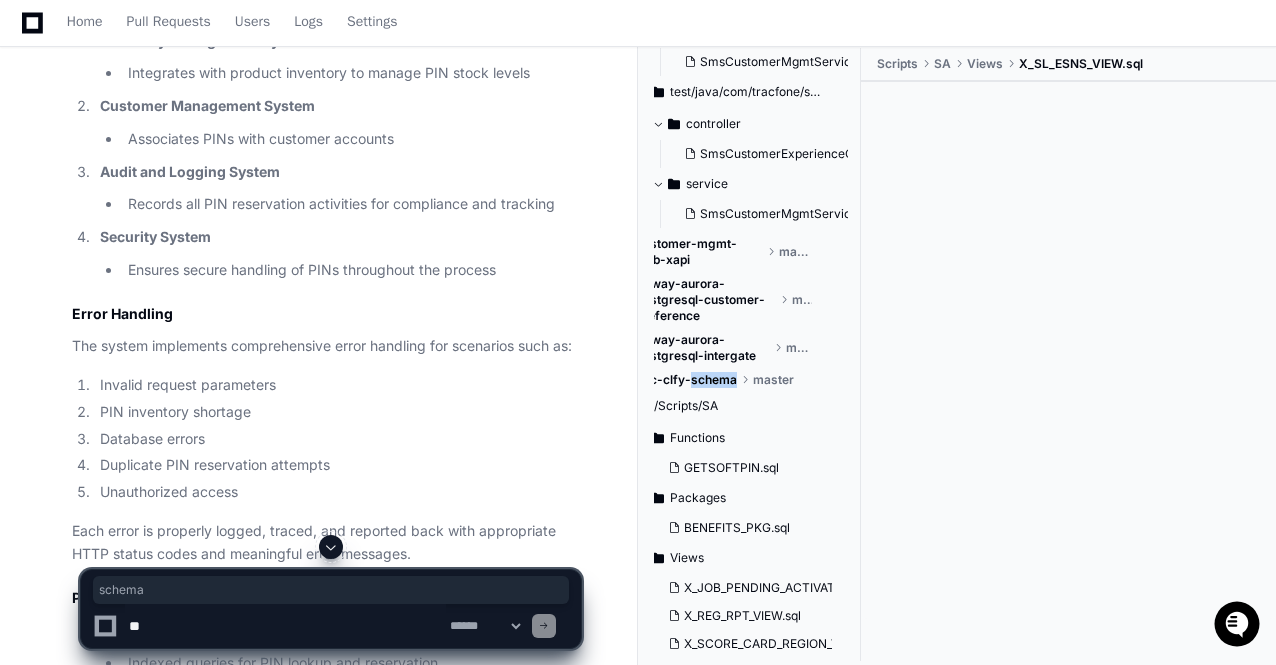 click on "/Scripts/SA" 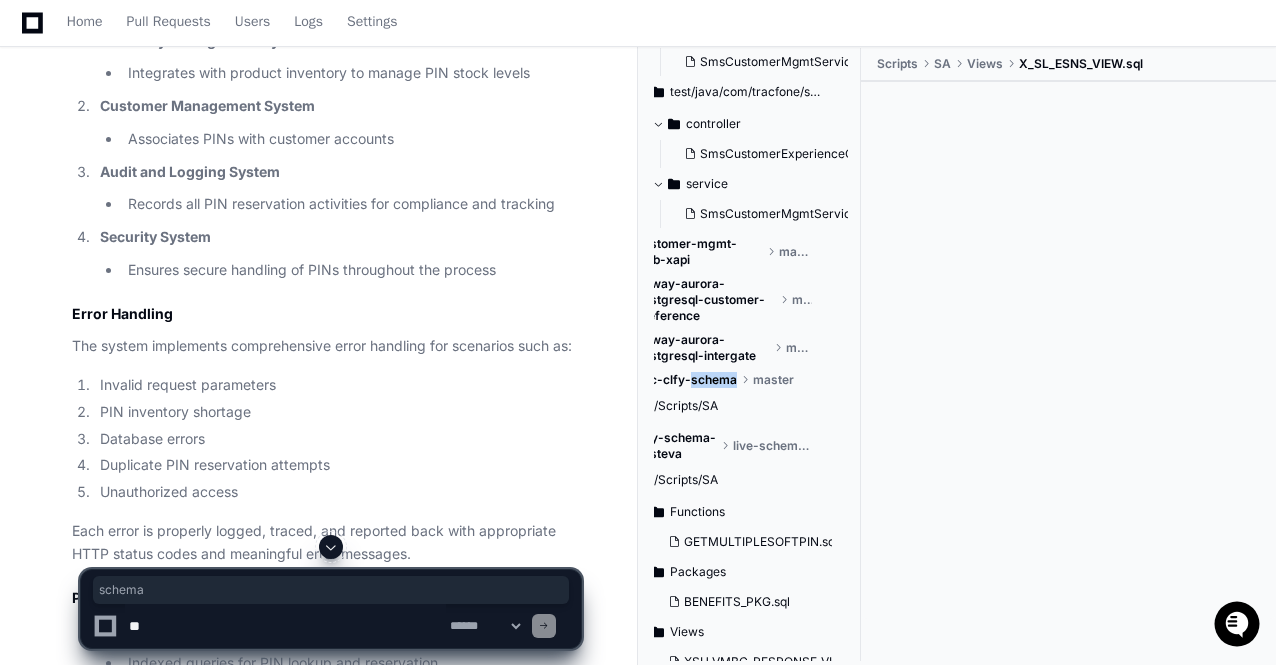 click on "/Scripts/SA" 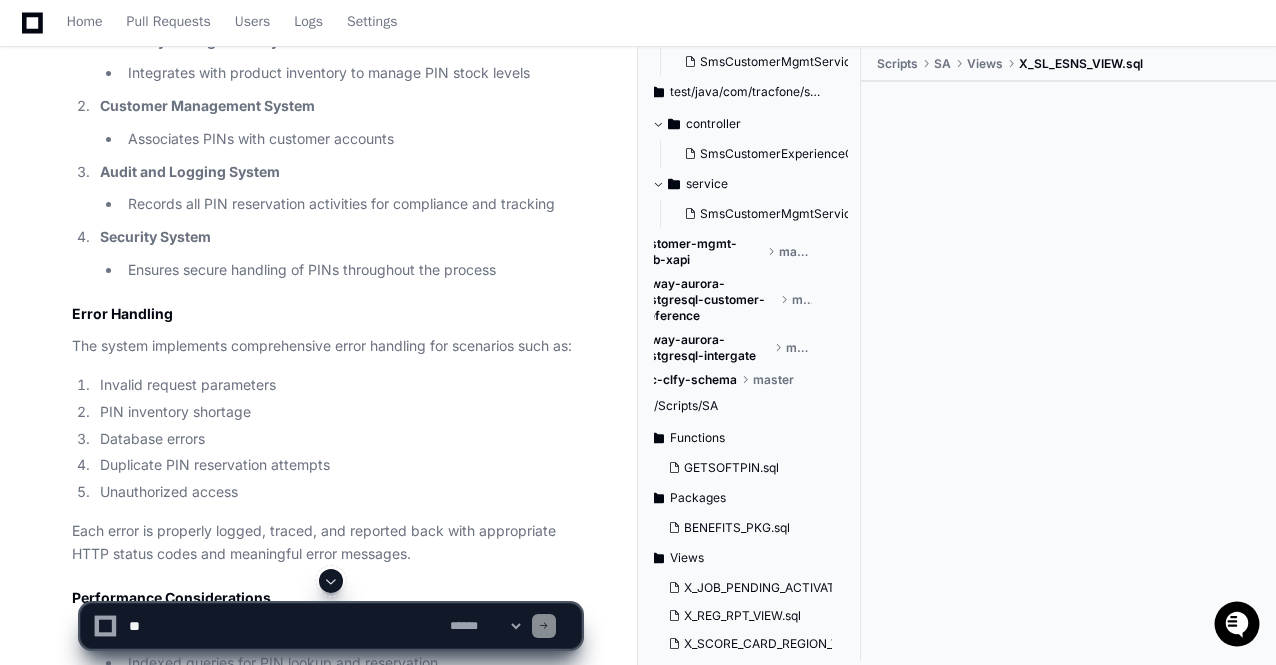 click on "Scripts" 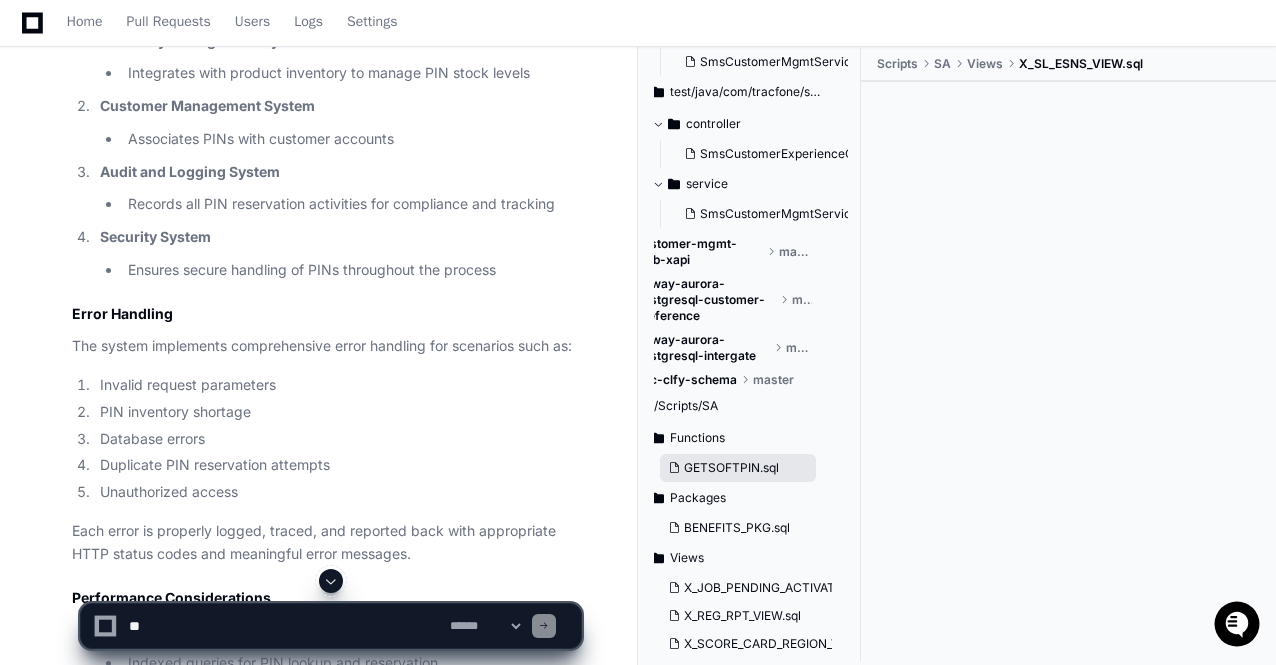 click on "GETSOFTPIN.sql" 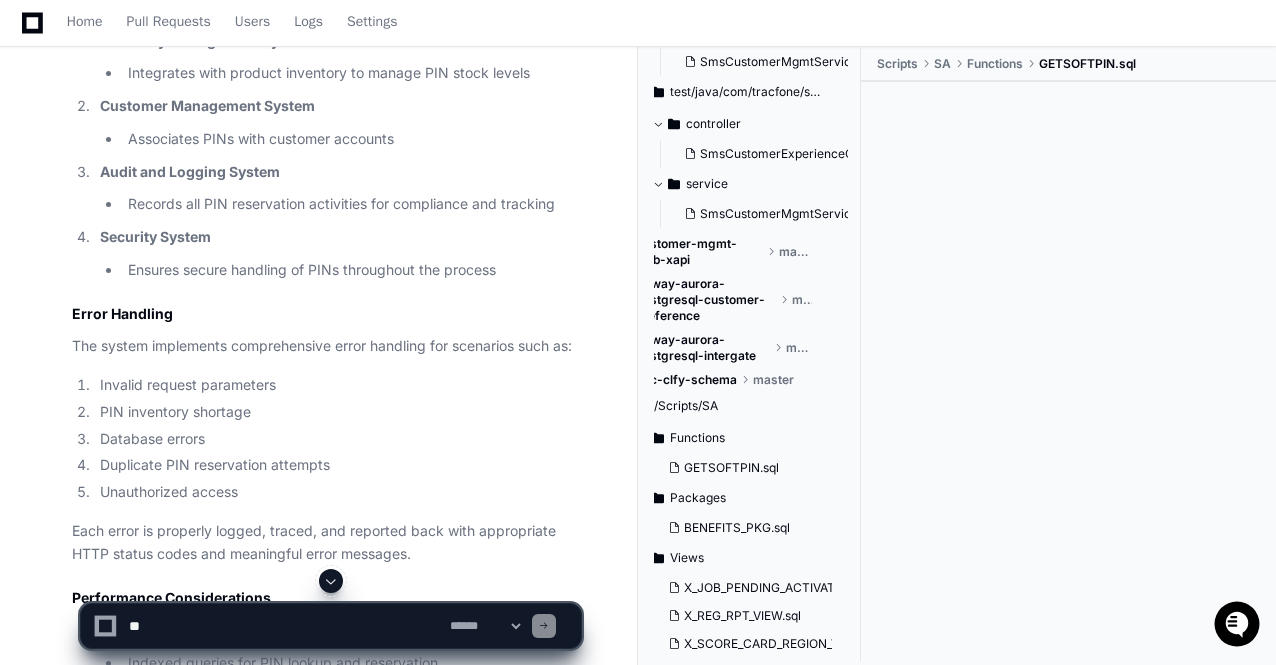 click on "poc-clfy-schema" 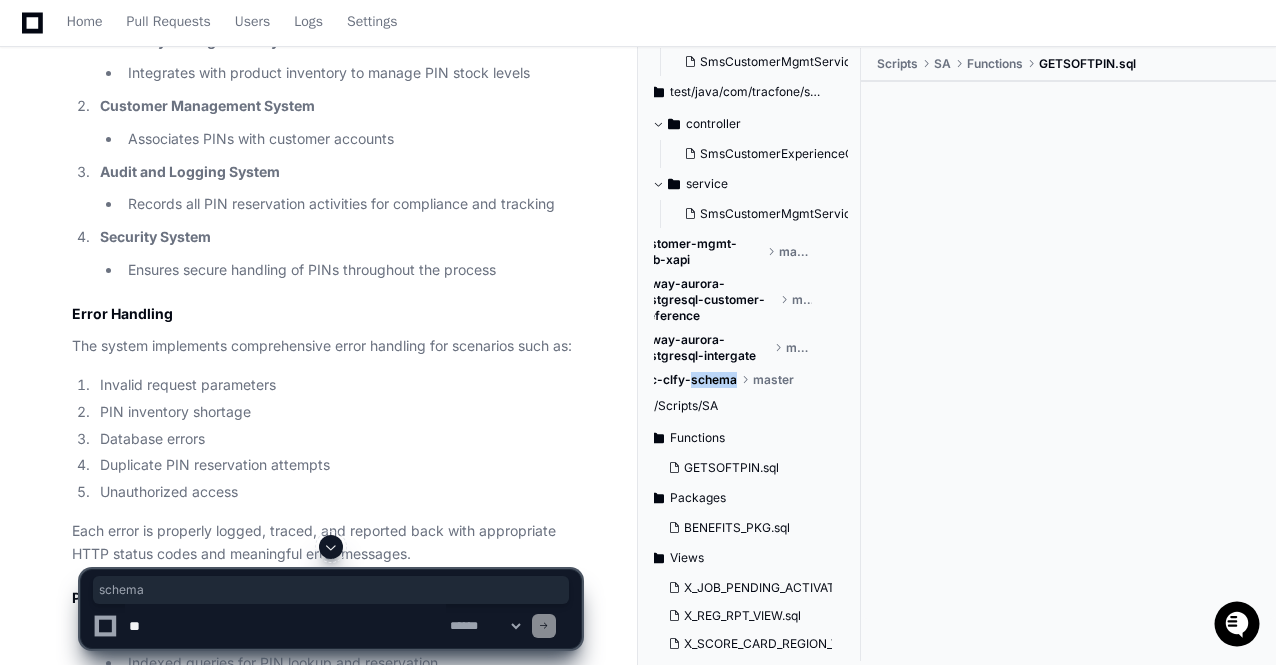 click on "poc-clfy-schema" 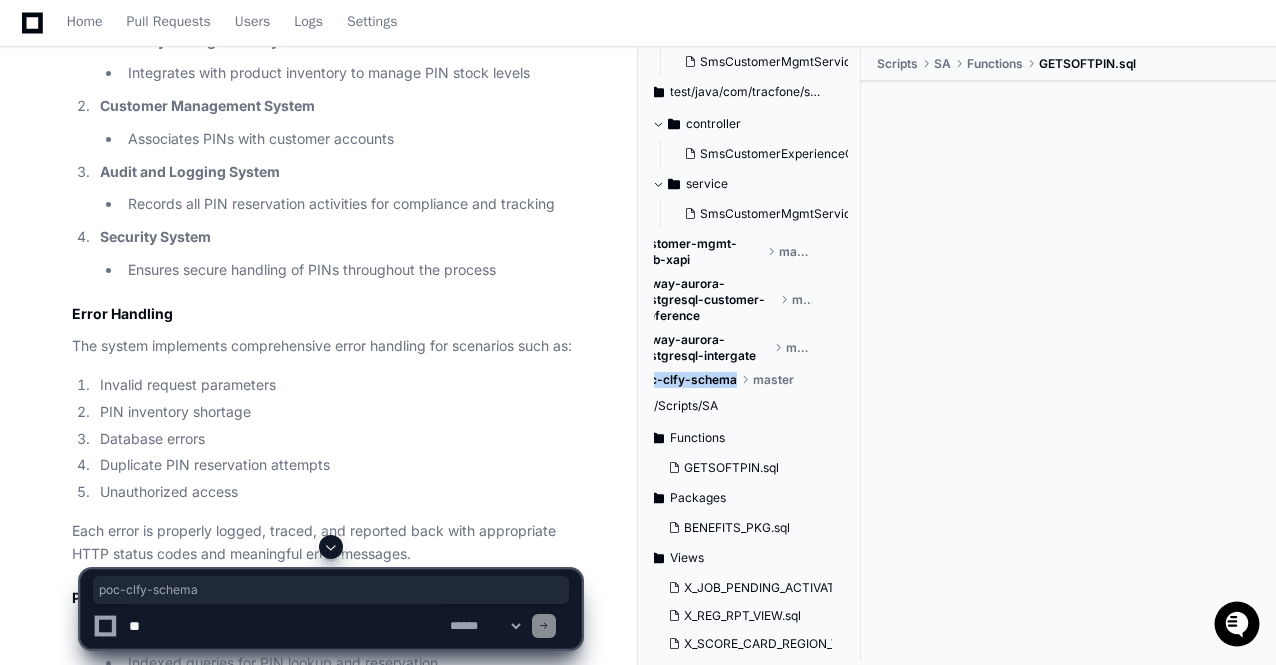 click on "poc-clfy-schema" 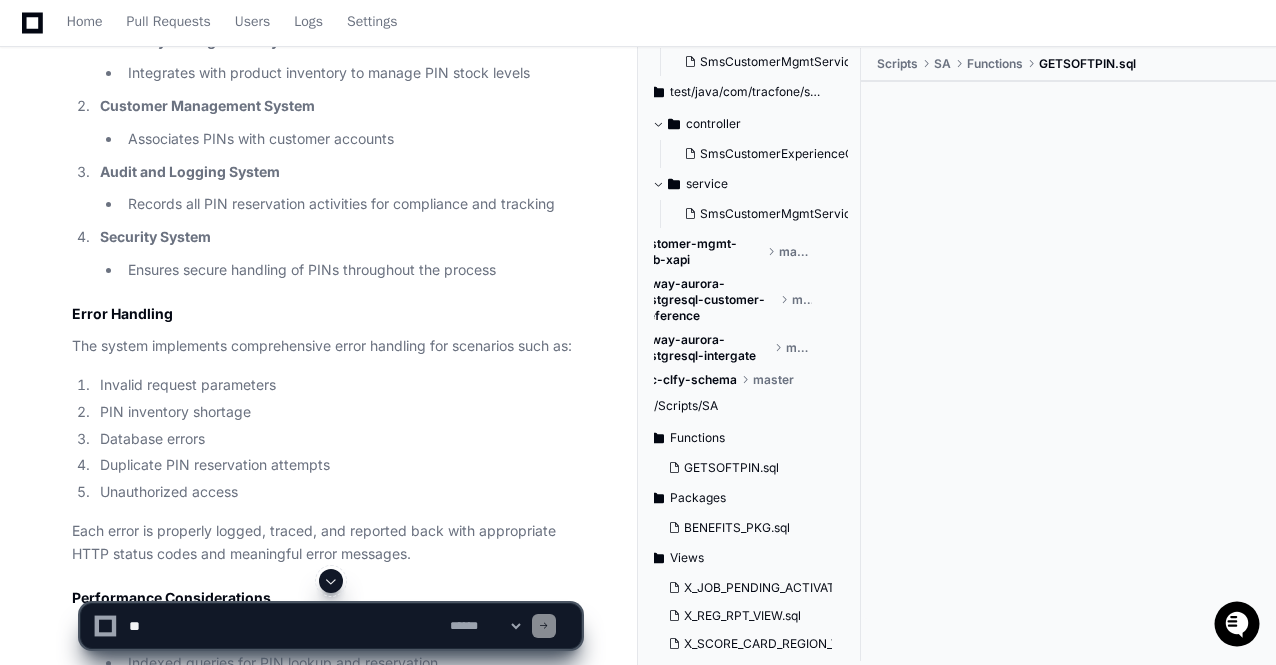 drag, startPoint x: 207, startPoint y: 592, endPoint x: 96, endPoint y: 594, distance: 111.01801 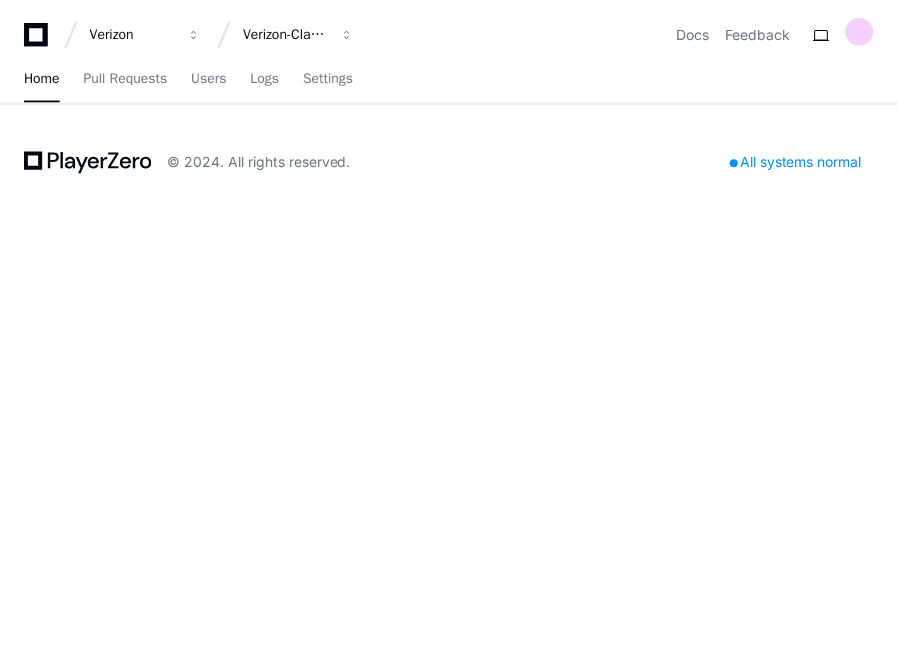 scroll, scrollTop: 0, scrollLeft: 0, axis: both 